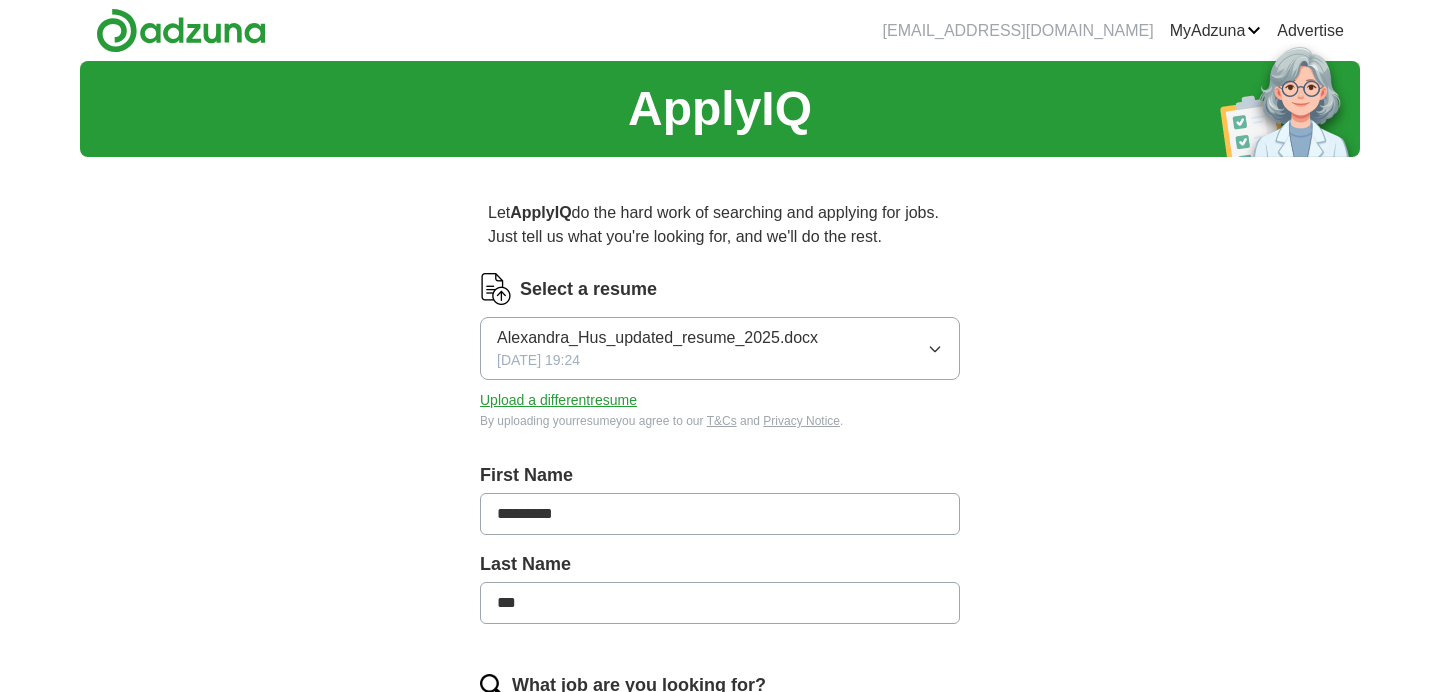 scroll, scrollTop: 0, scrollLeft: 0, axis: both 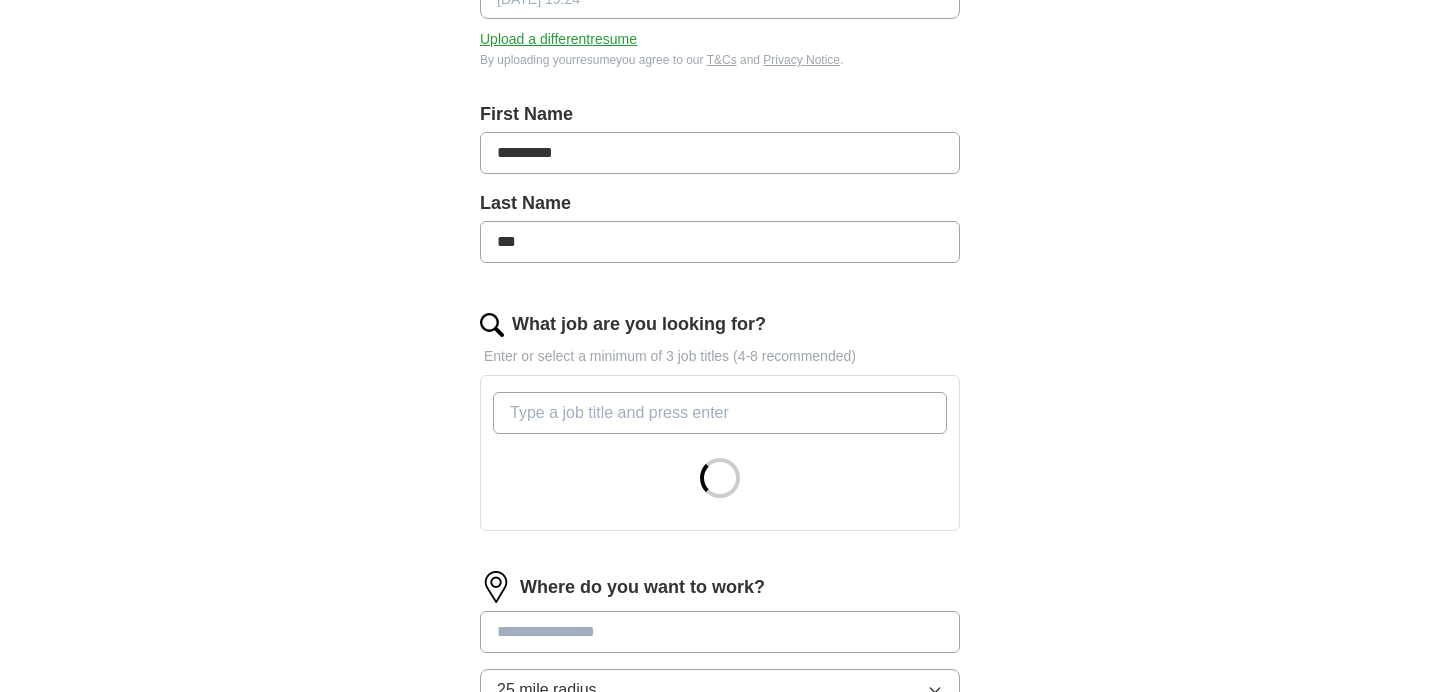 click on "What job are you looking for?" at bounding box center [720, 413] 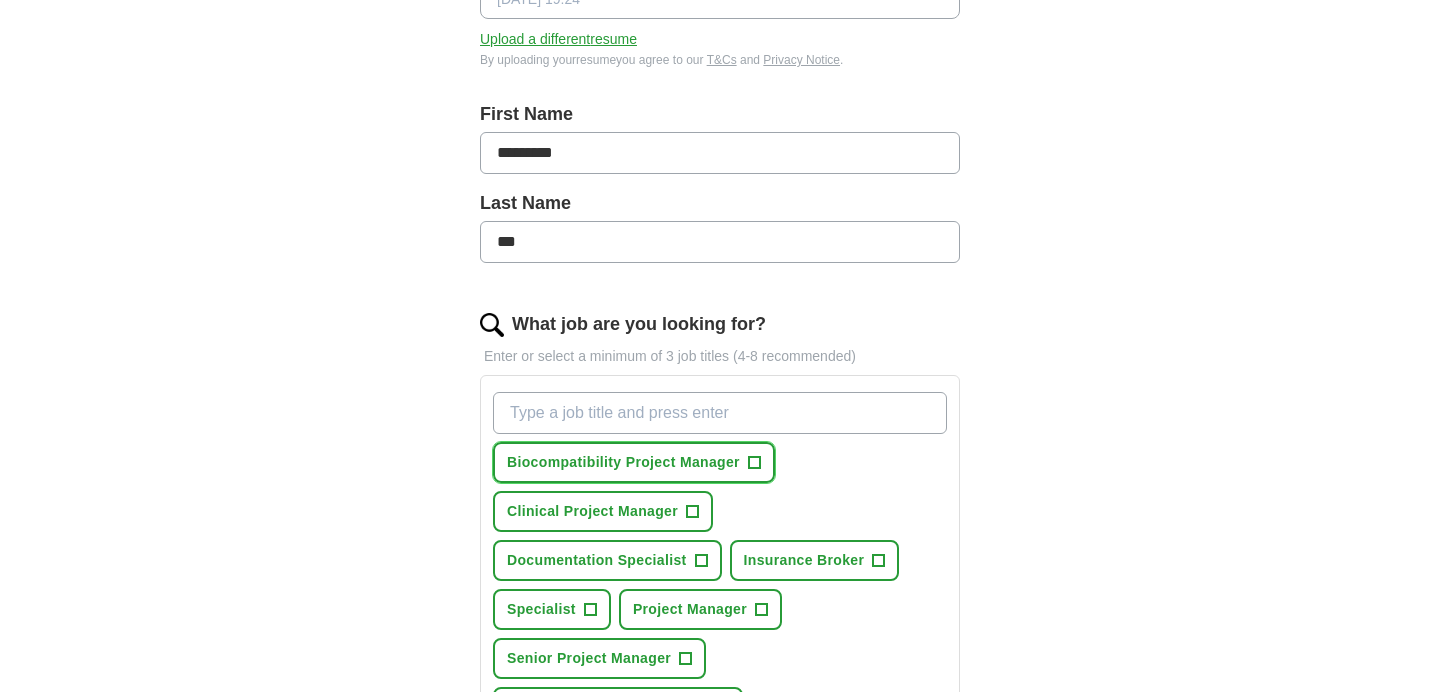 click on "+" at bounding box center (754, 463) 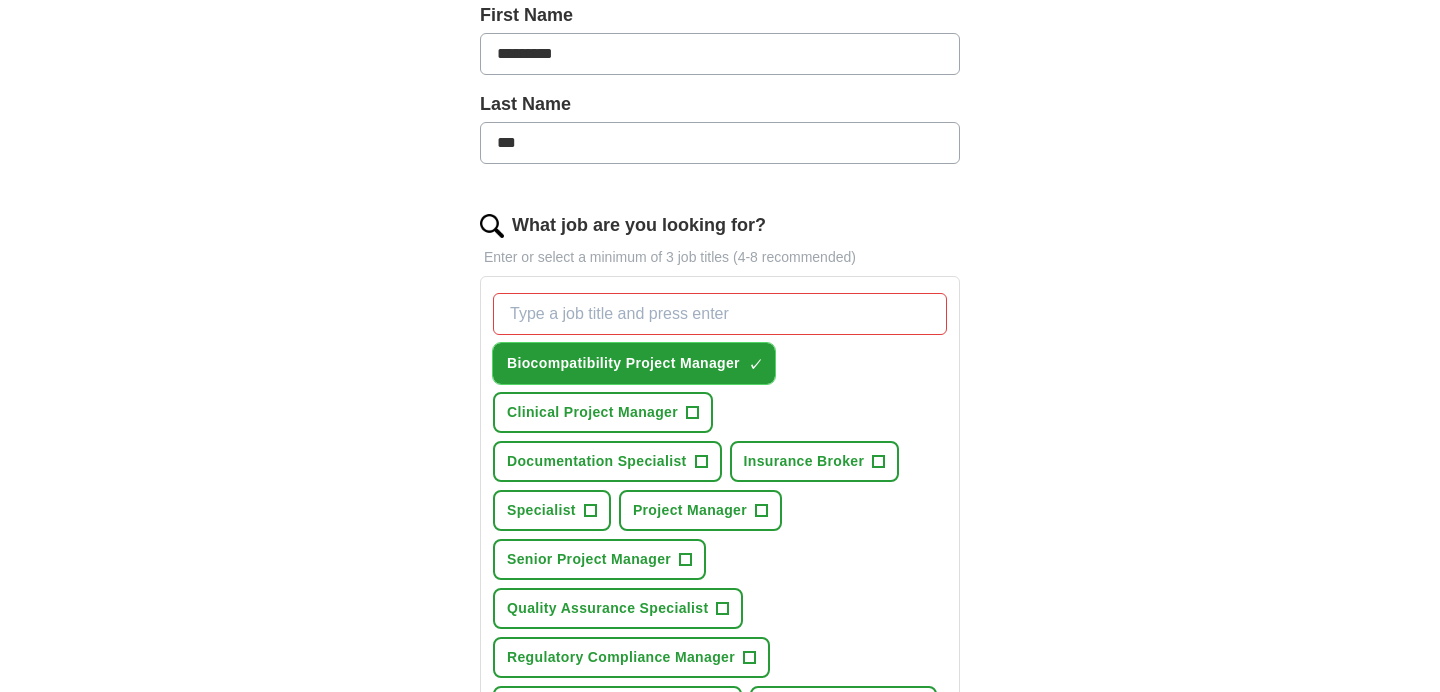 scroll, scrollTop: 571, scrollLeft: 0, axis: vertical 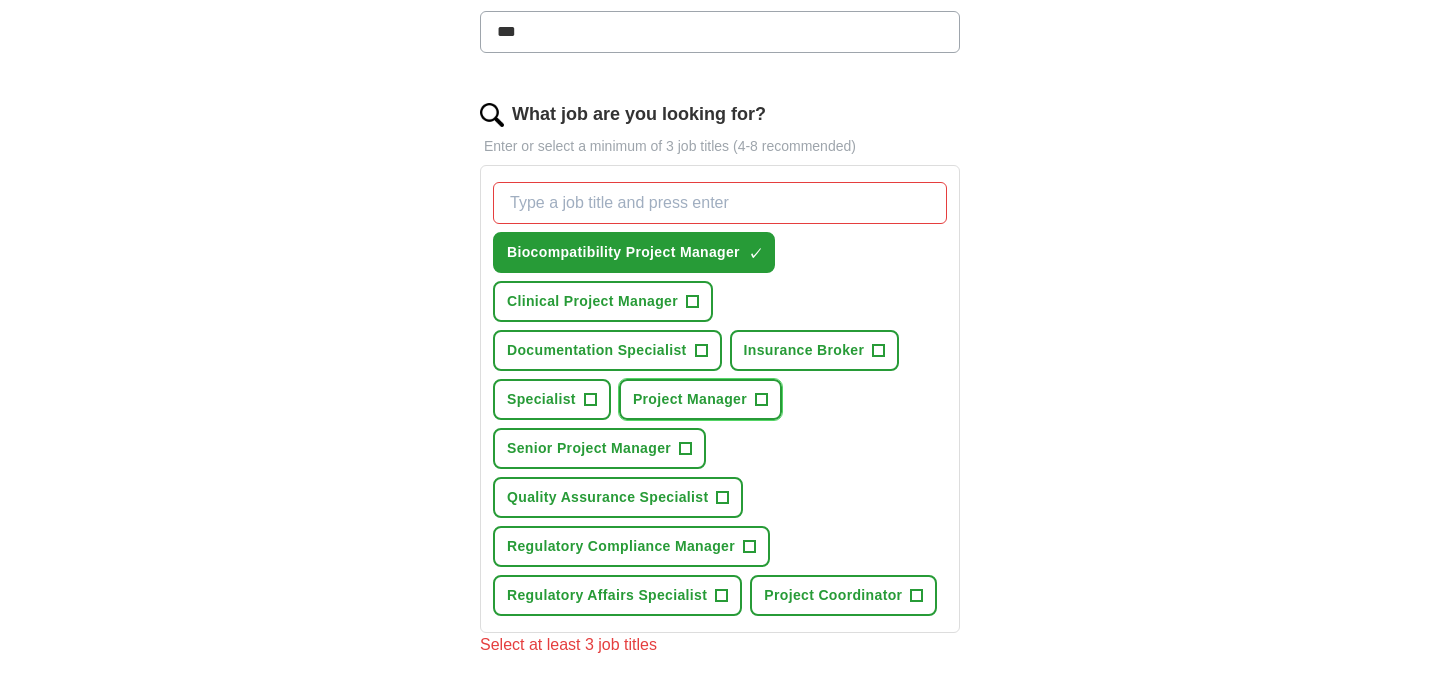 click on "Project Manager" at bounding box center [690, 399] 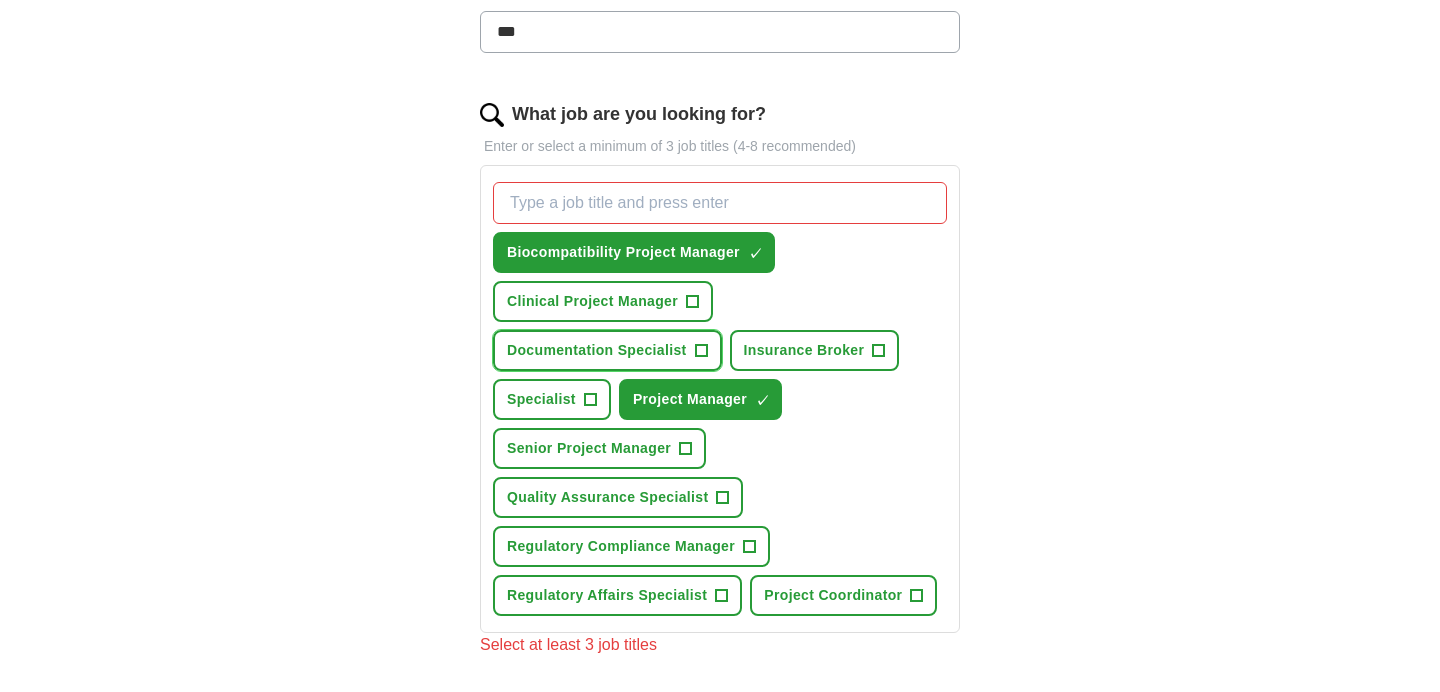 click on "Documentation Specialist" at bounding box center [597, 350] 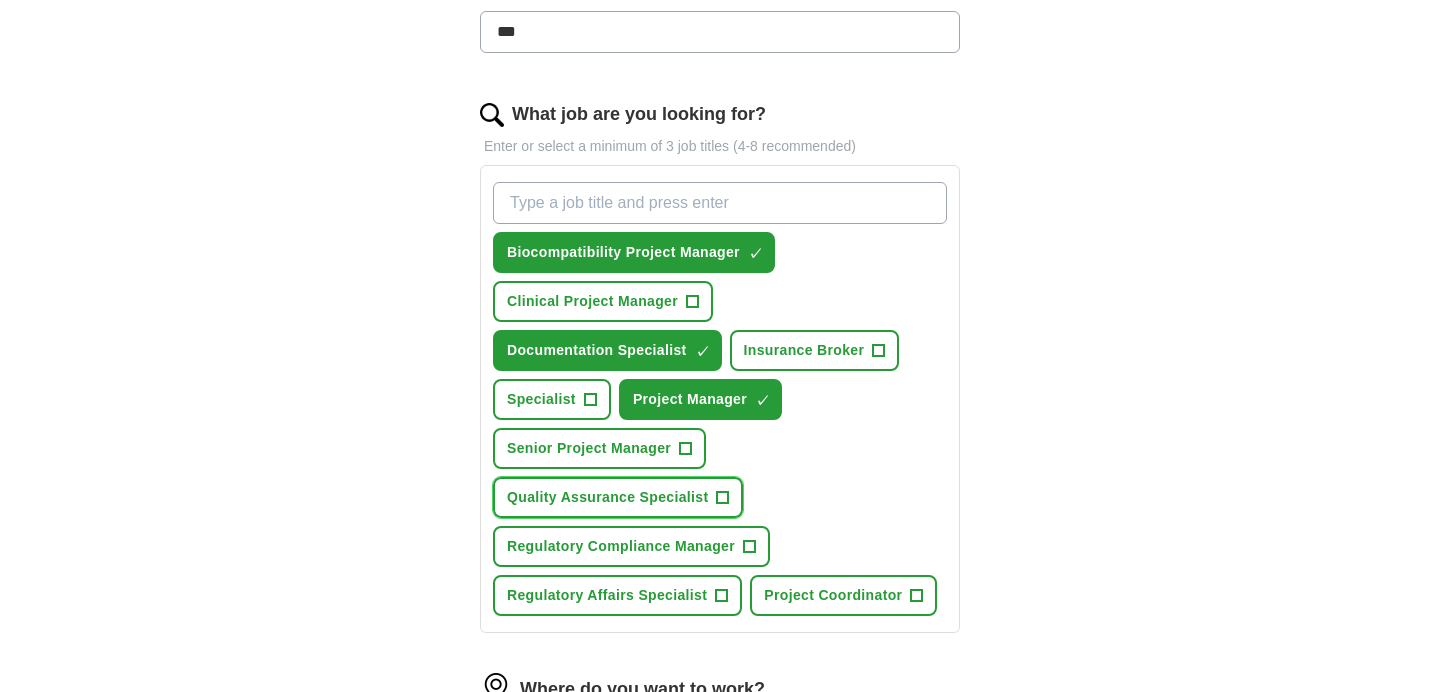 click on "Quality Assurance Specialist" at bounding box center [607, 497] 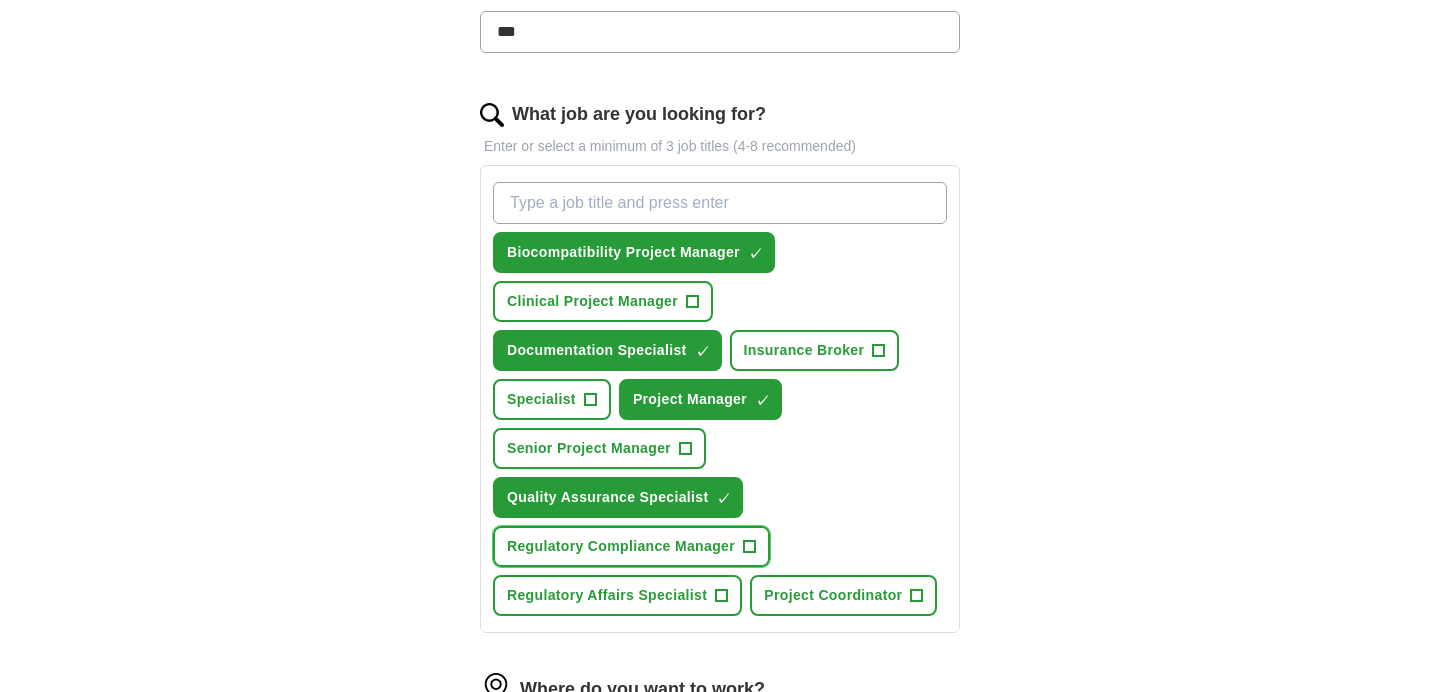 click on "Regulatory Compliance Manager" at bounding box center (621, 546) 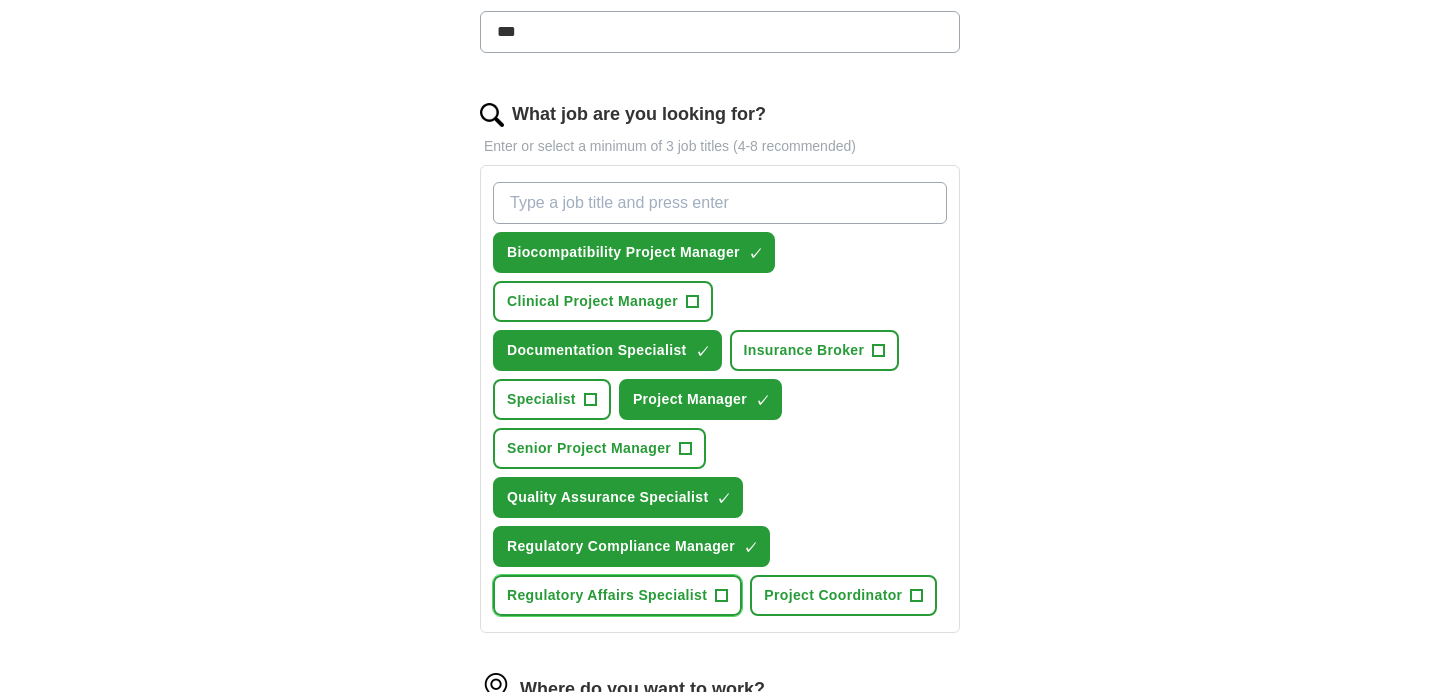 click on "Regulatory Affairs Specialist" at bounding box center (607, 595) 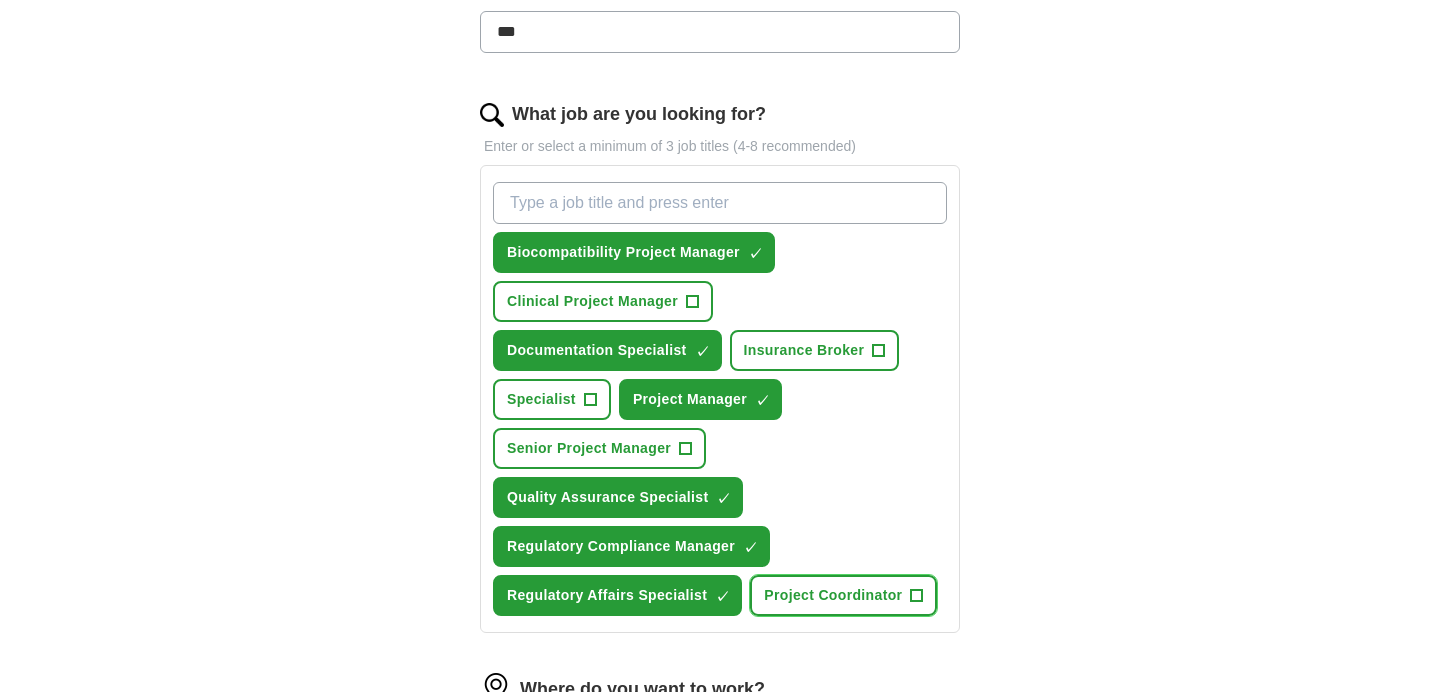 click on "Project Coordinator" at bounding box center [833, 595] 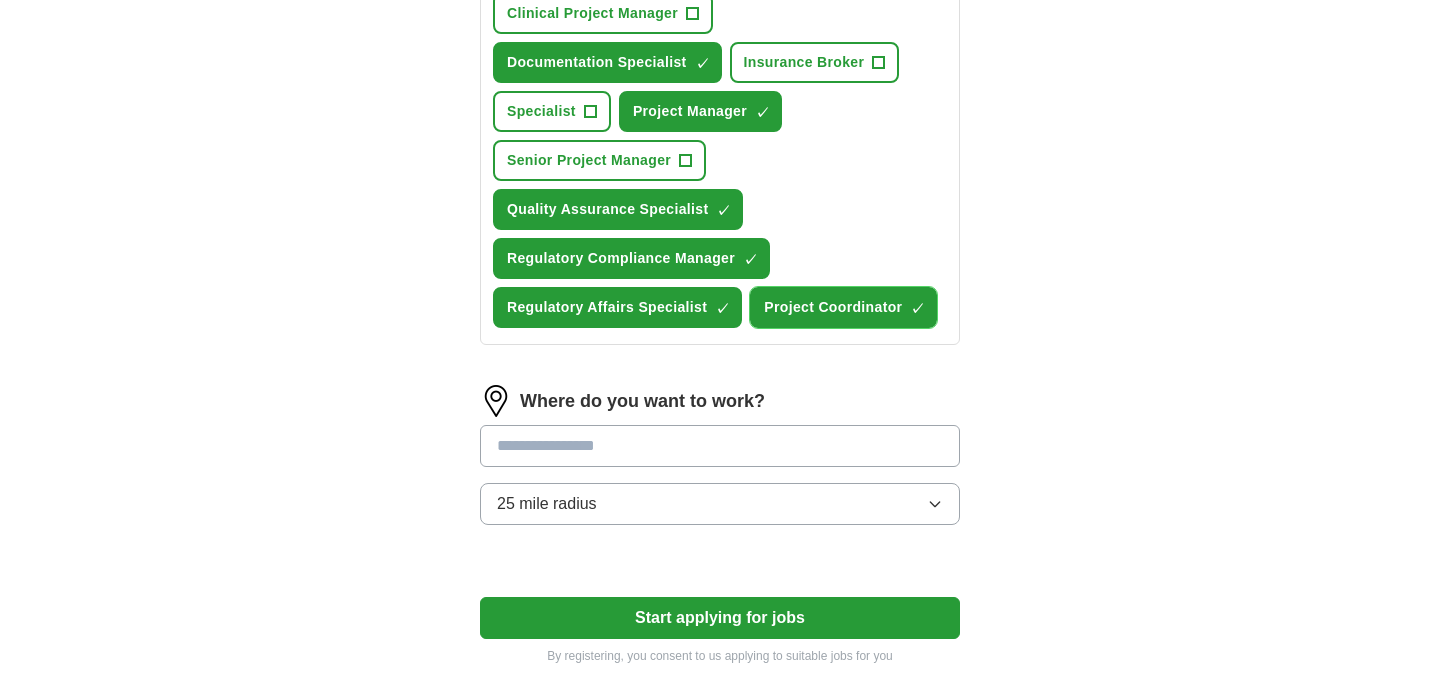 scroll, scrollTop: 873, scrollLeft: 0, axis: vertical 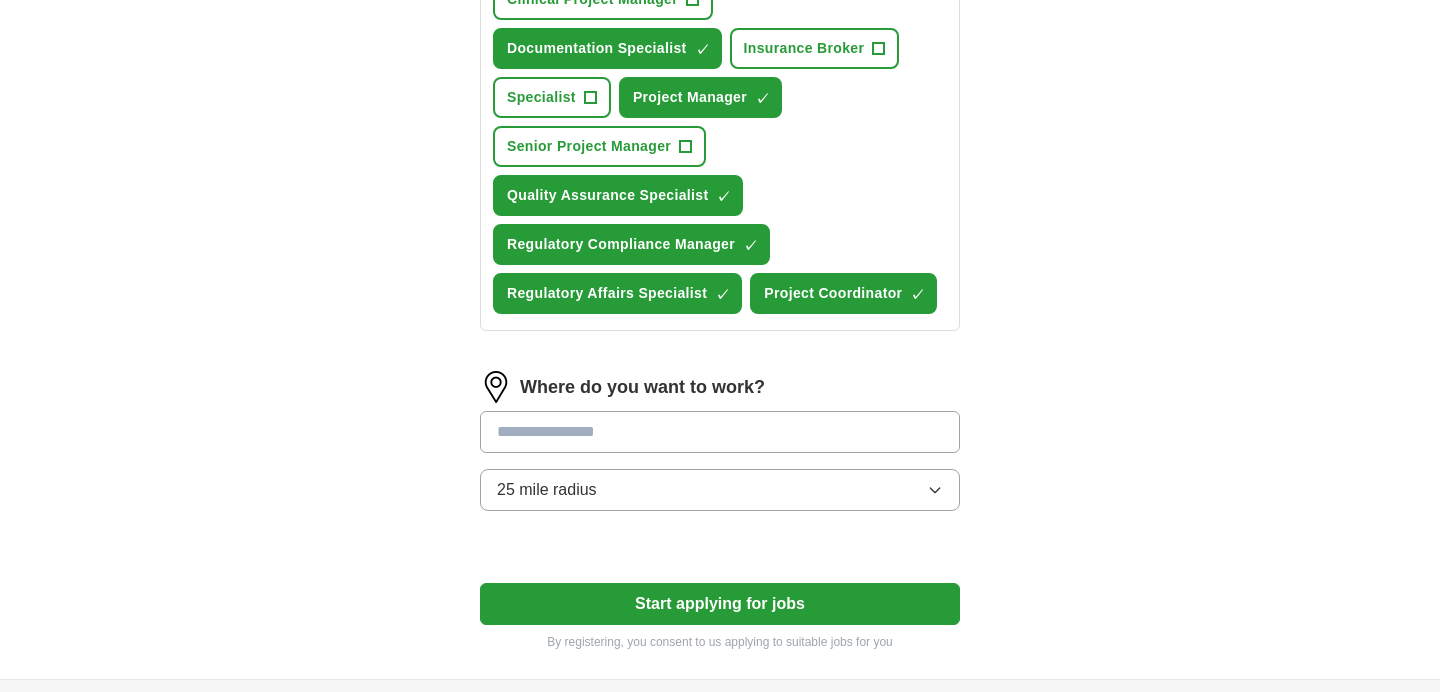 click at bounding box center (720, 432) 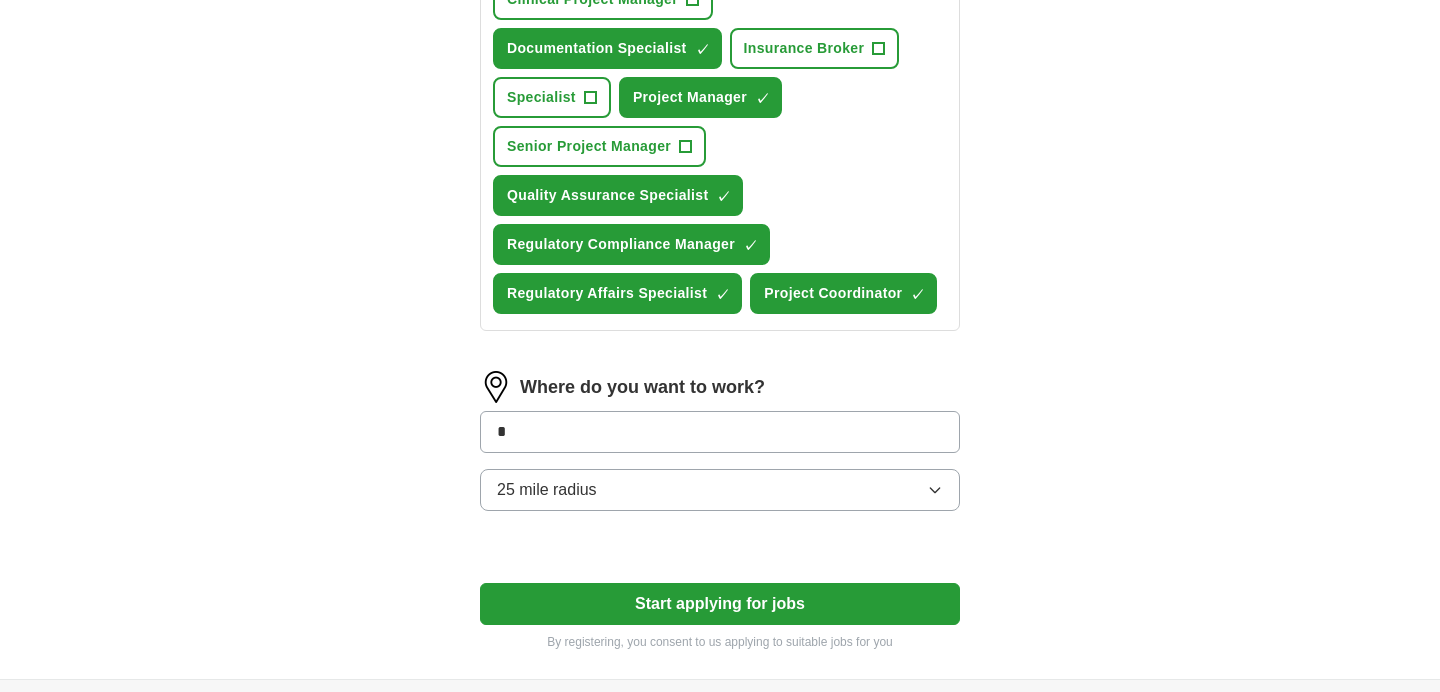 type on "*" 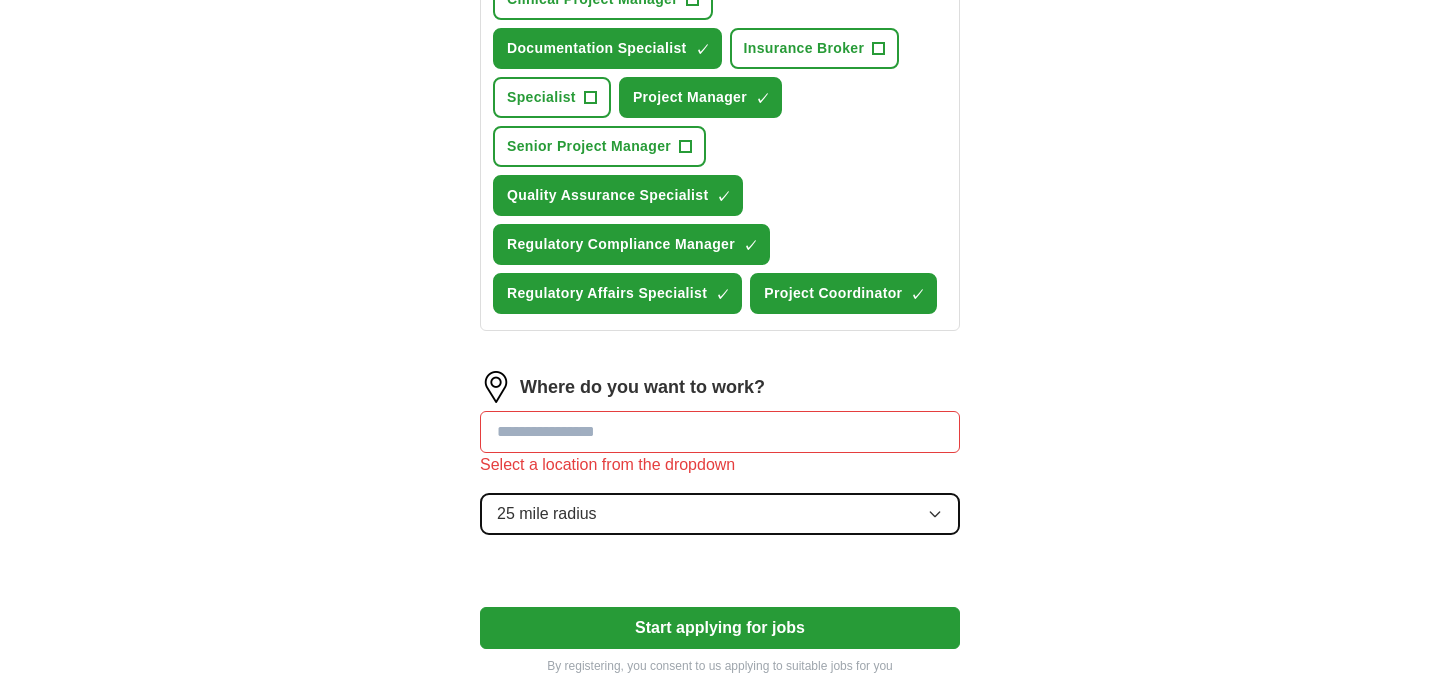 click on "25 mile radius" at bounding box center [720, 514] 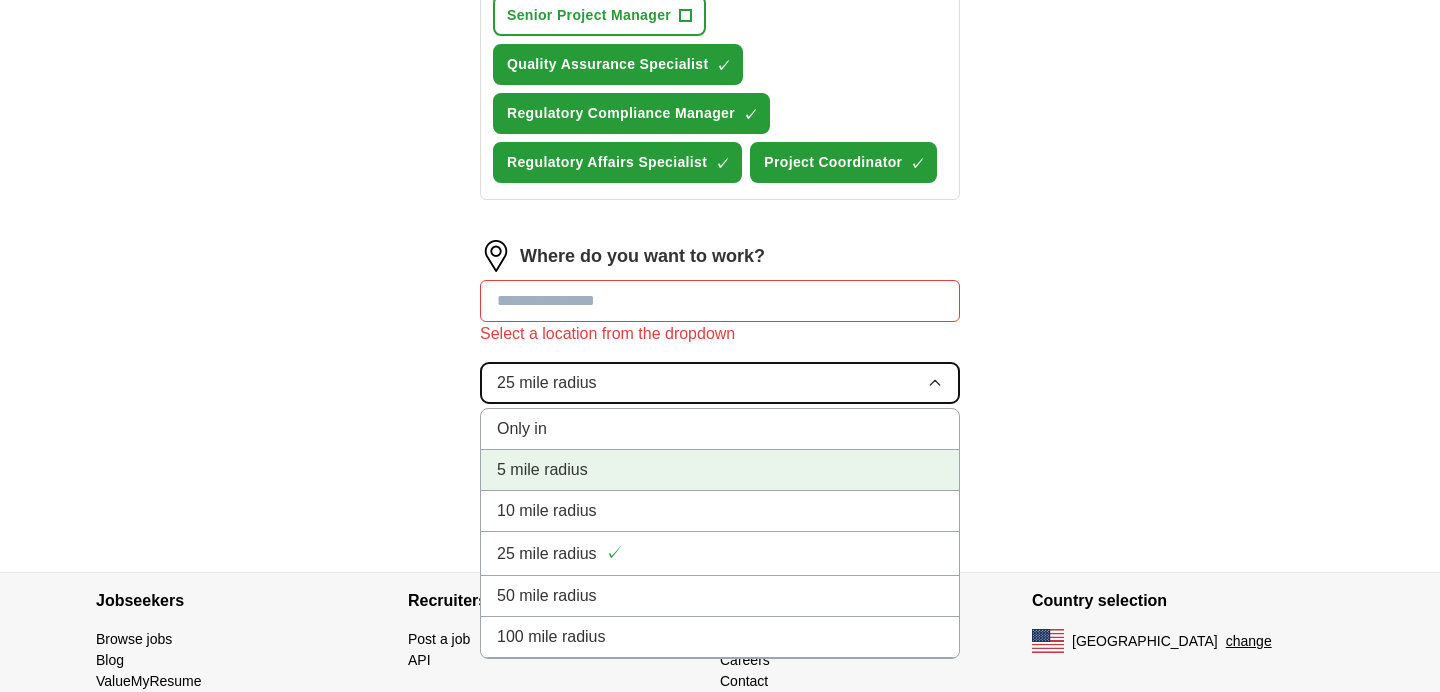 scroll, scrollTop: 1012, scrollLeft: 0, axis: vertical 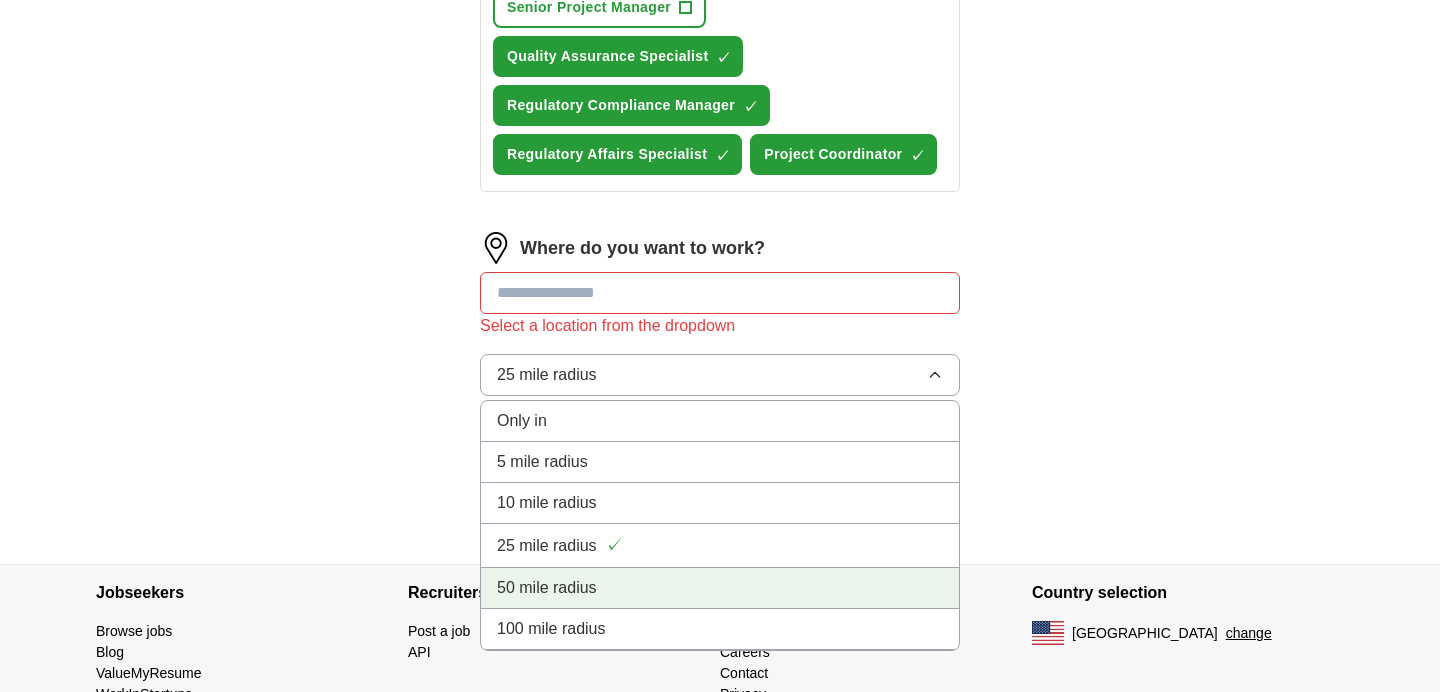 click on "50 mile radius" at bounding box center [547, 588] 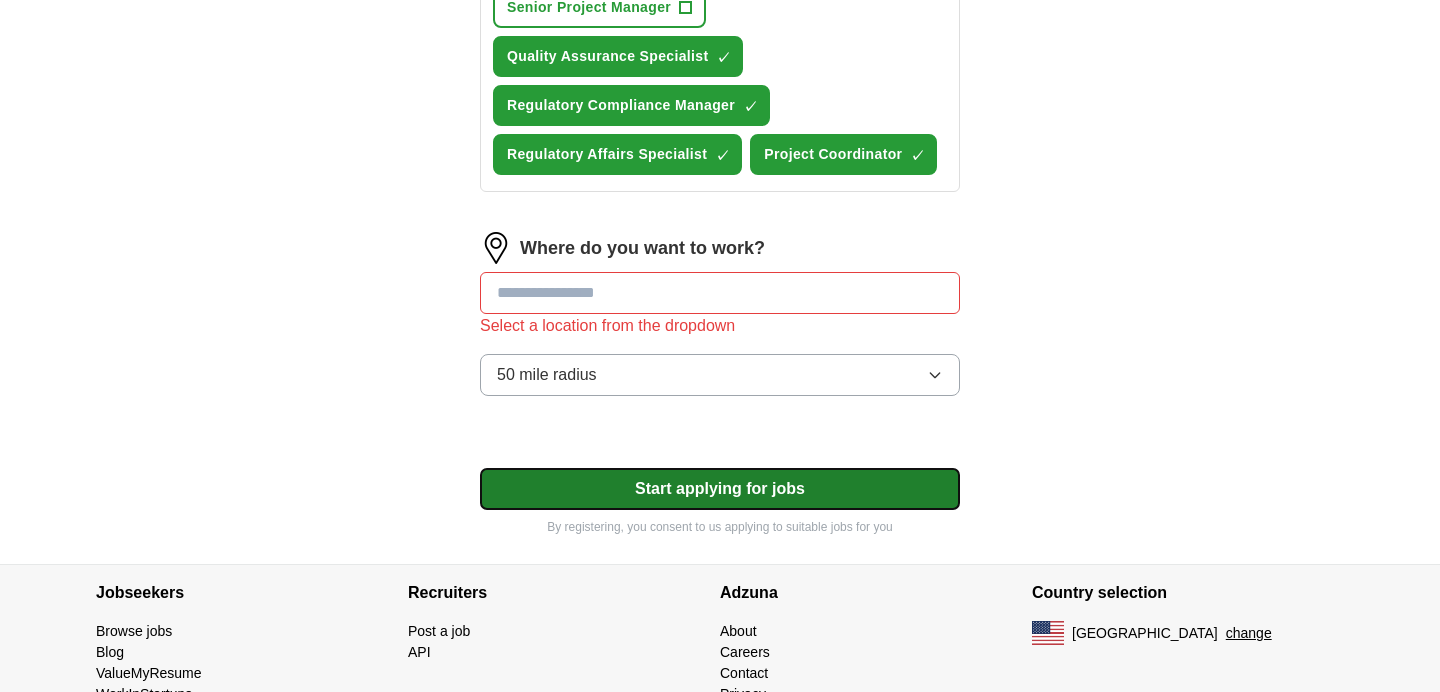 click on "Start applying for jobs" at bounding box center (720, 489) 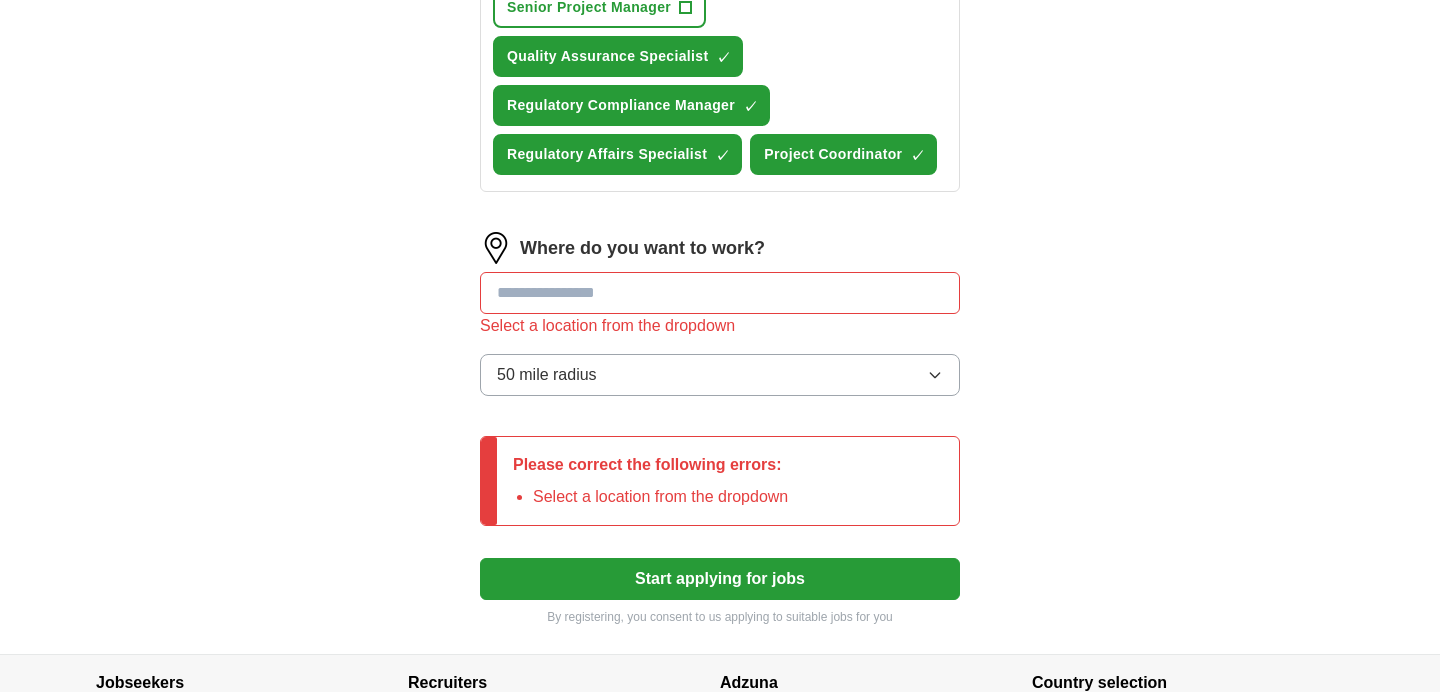 click at bounding box center [720, 293] 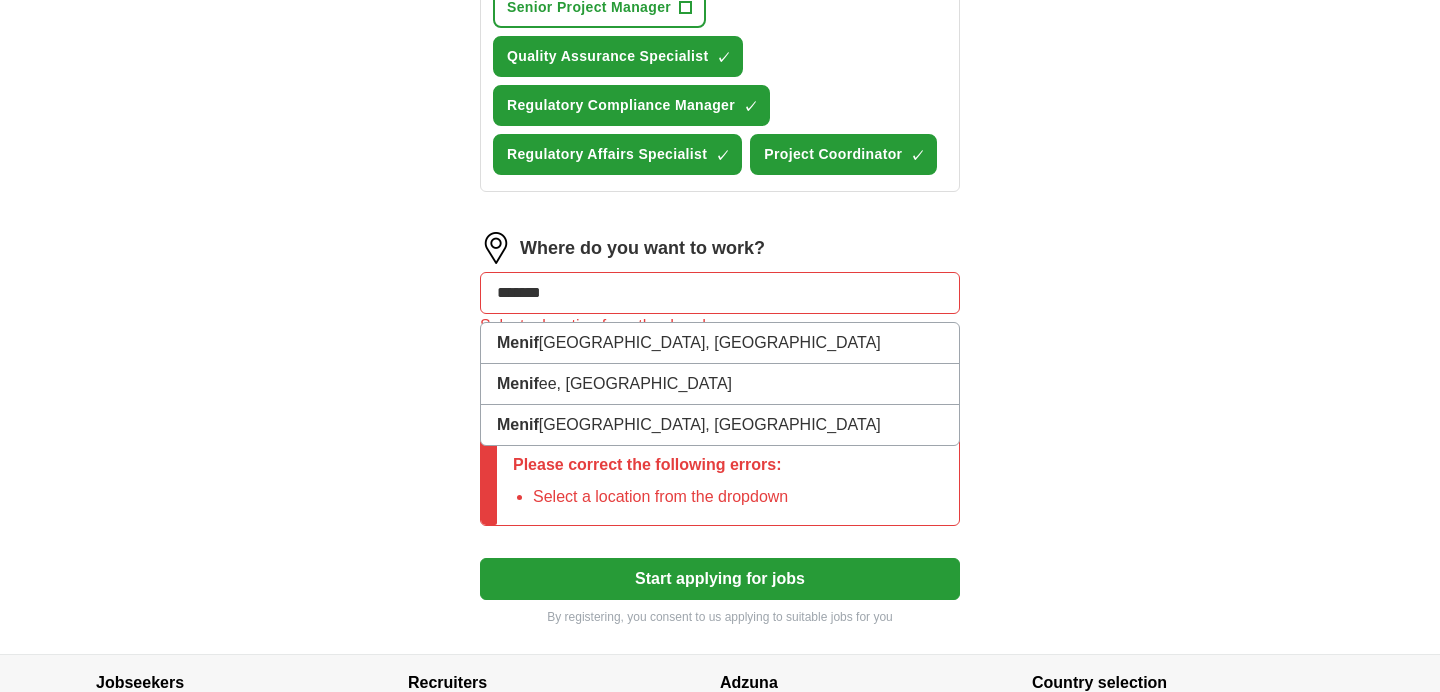 type on "********" 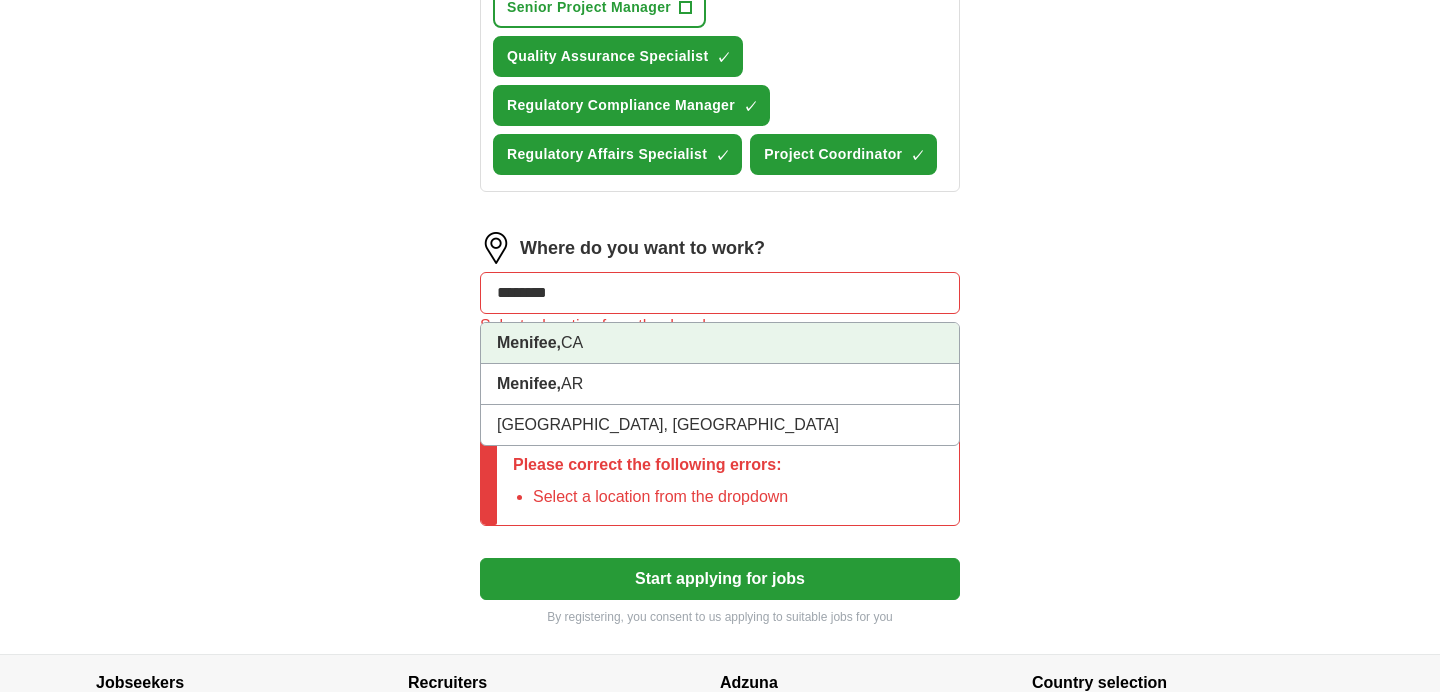 click on "Menifee,  [GEOGRAPHIC_DATA]" at bounding box center (720, 343) 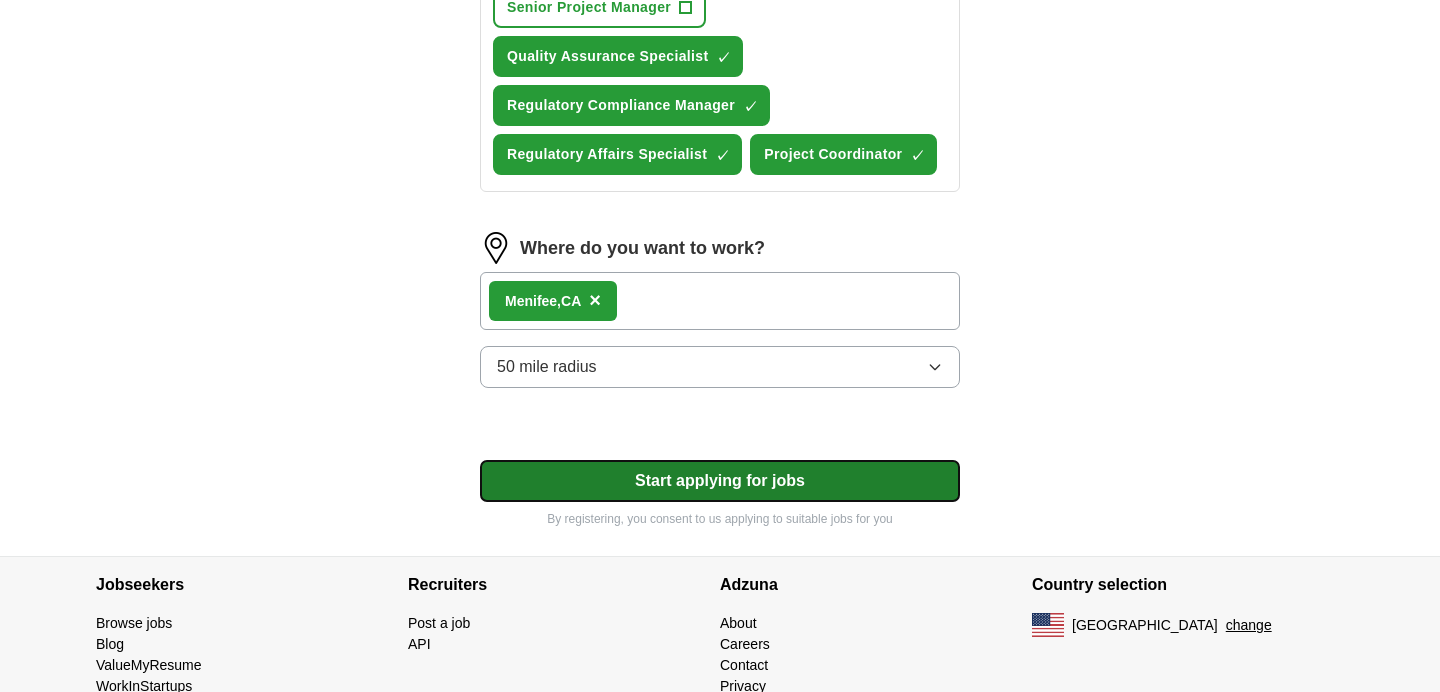 click on "Start applying for jobs" at bounding box center [720, 481] 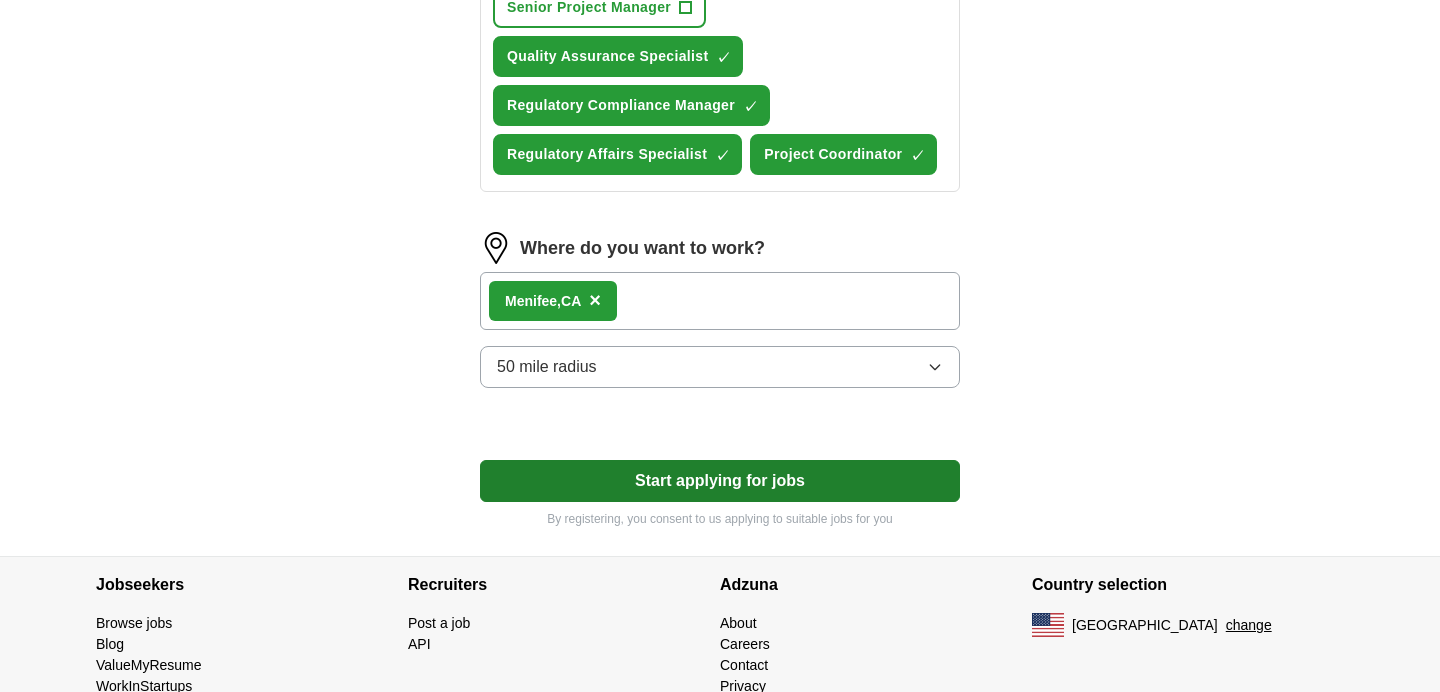select on "**" 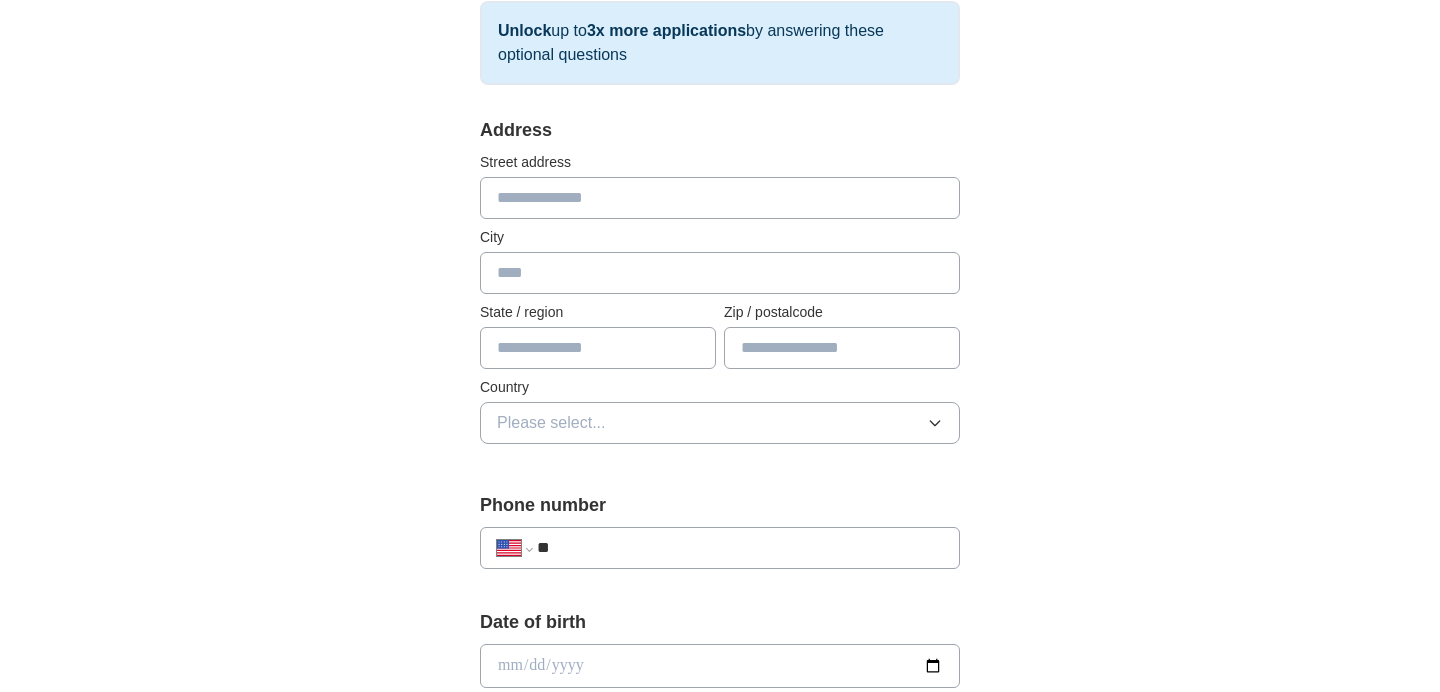 scroll, scrollTop: 335, scrollLeft: 0, axis: vertical 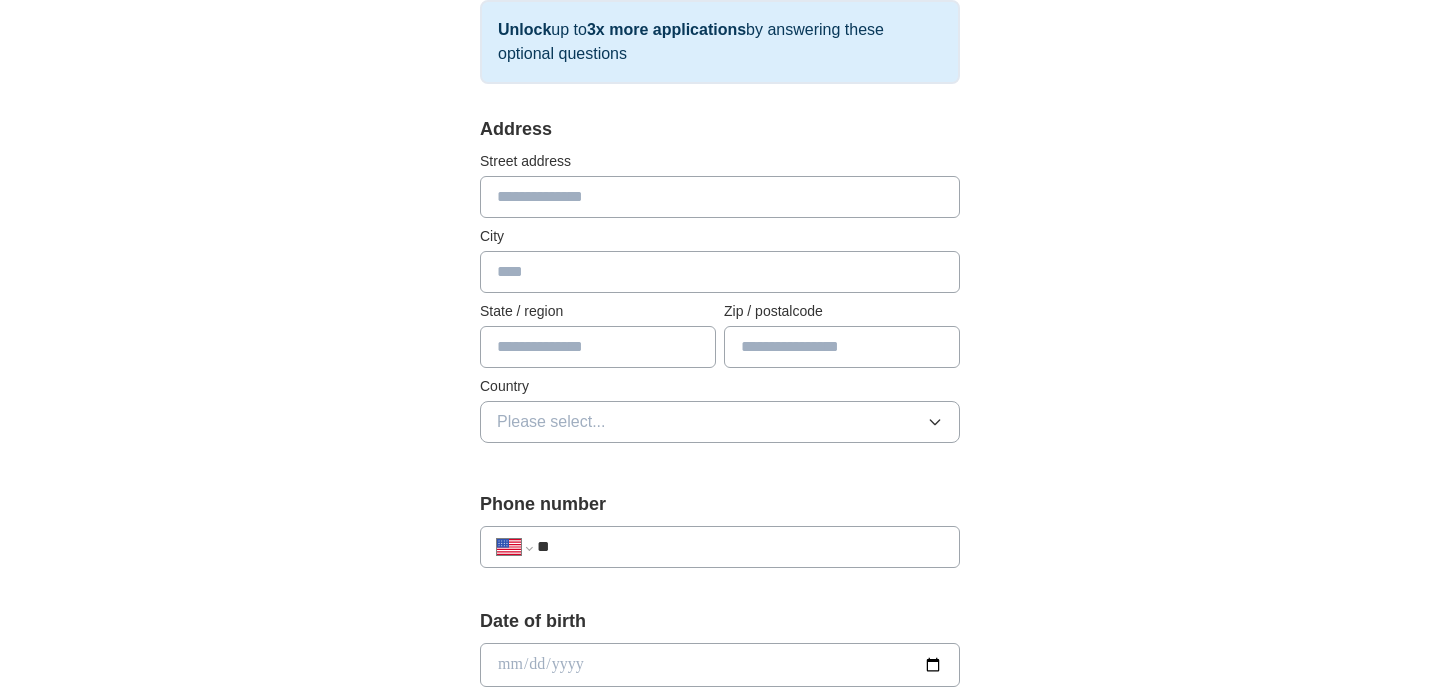 click at bounding box center (720, 197) 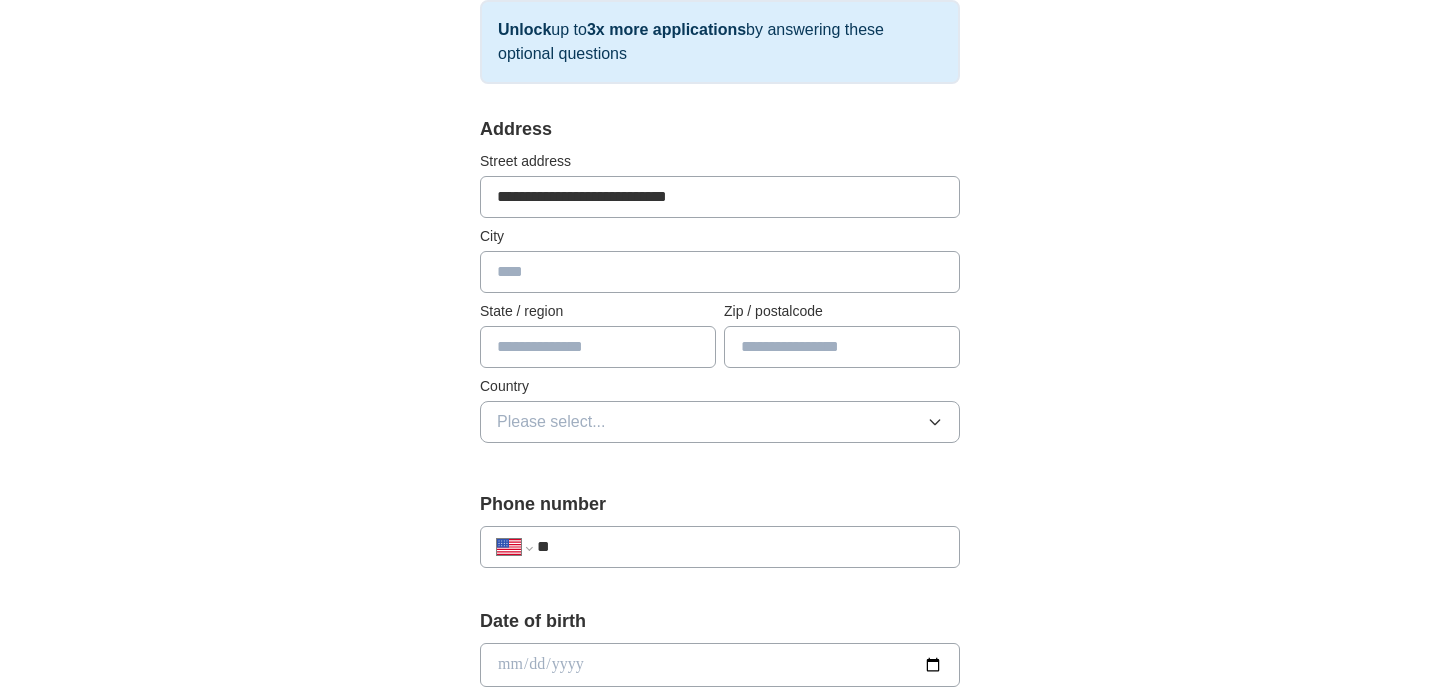 type on "*******" 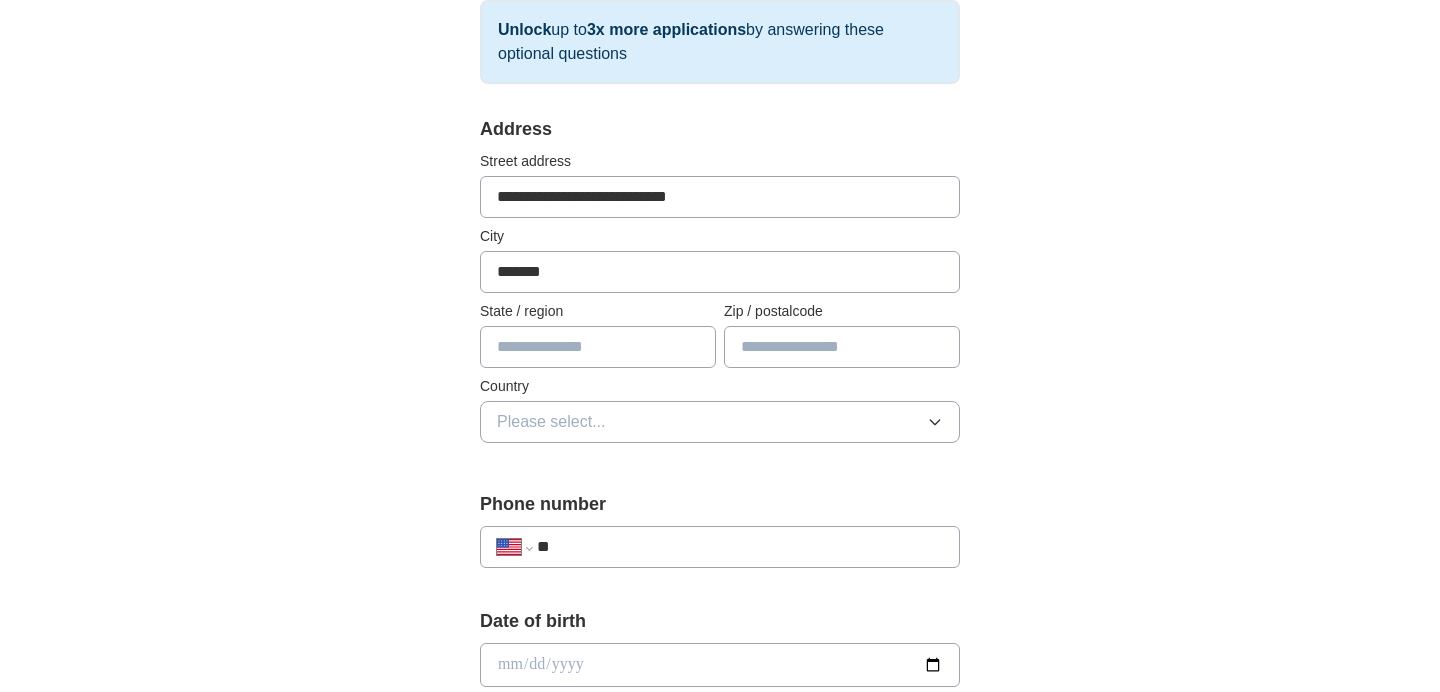 type on "**" 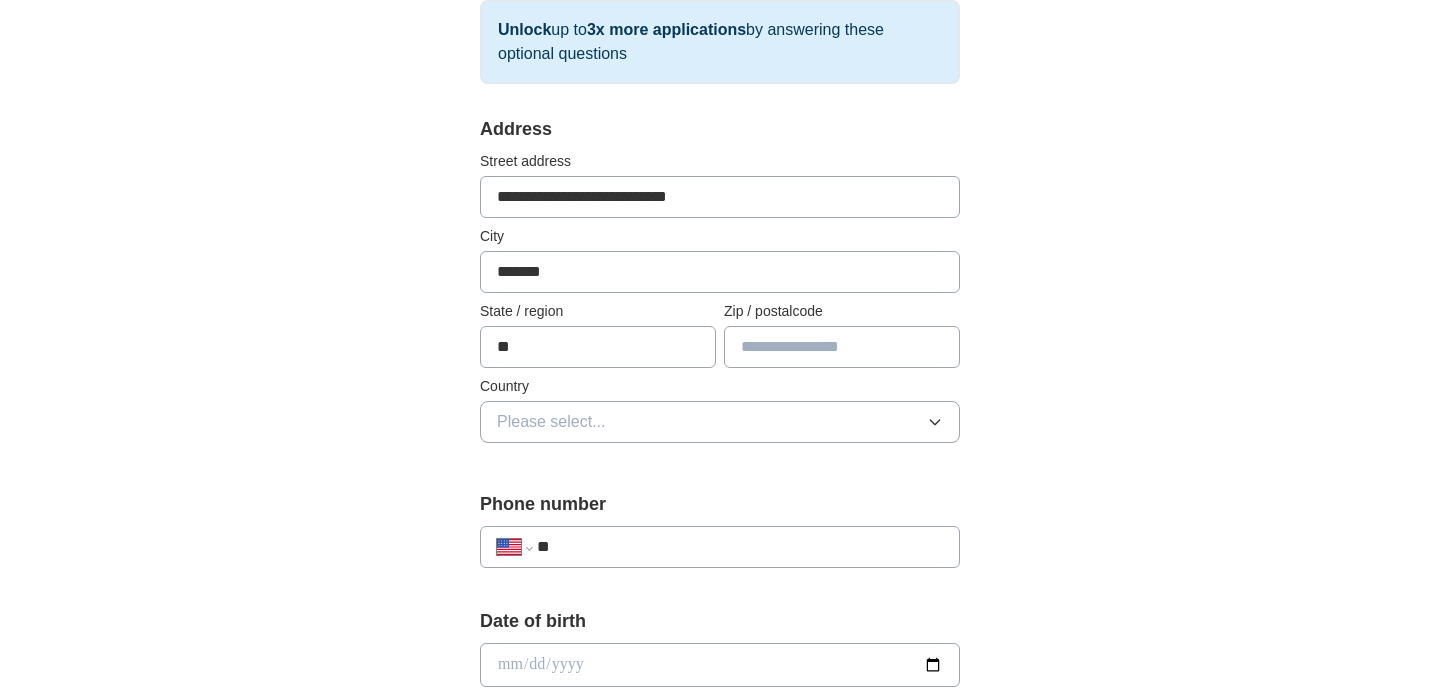 type on "*****" 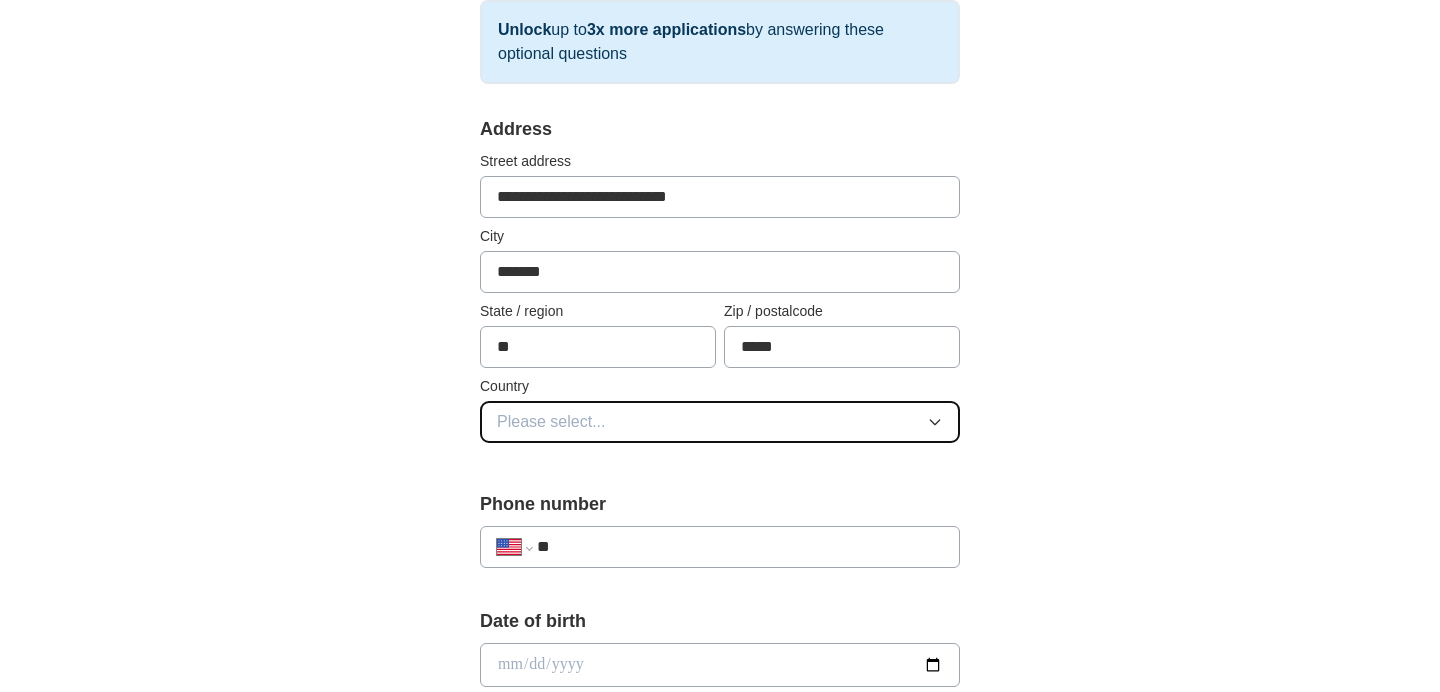 click on "Please select..." at bounding box center [551, 422] 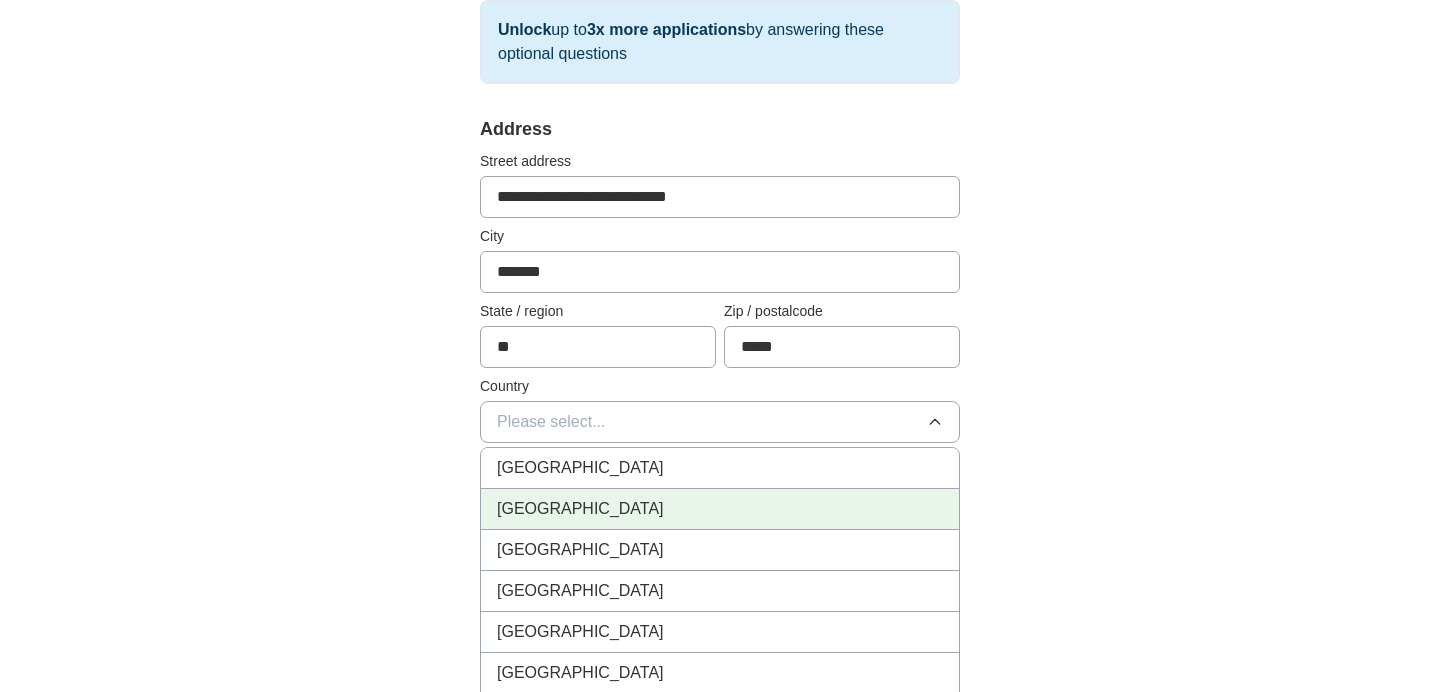 click on "[GEOGRAPHIC_DATA]" at bounding box center [720, 509] 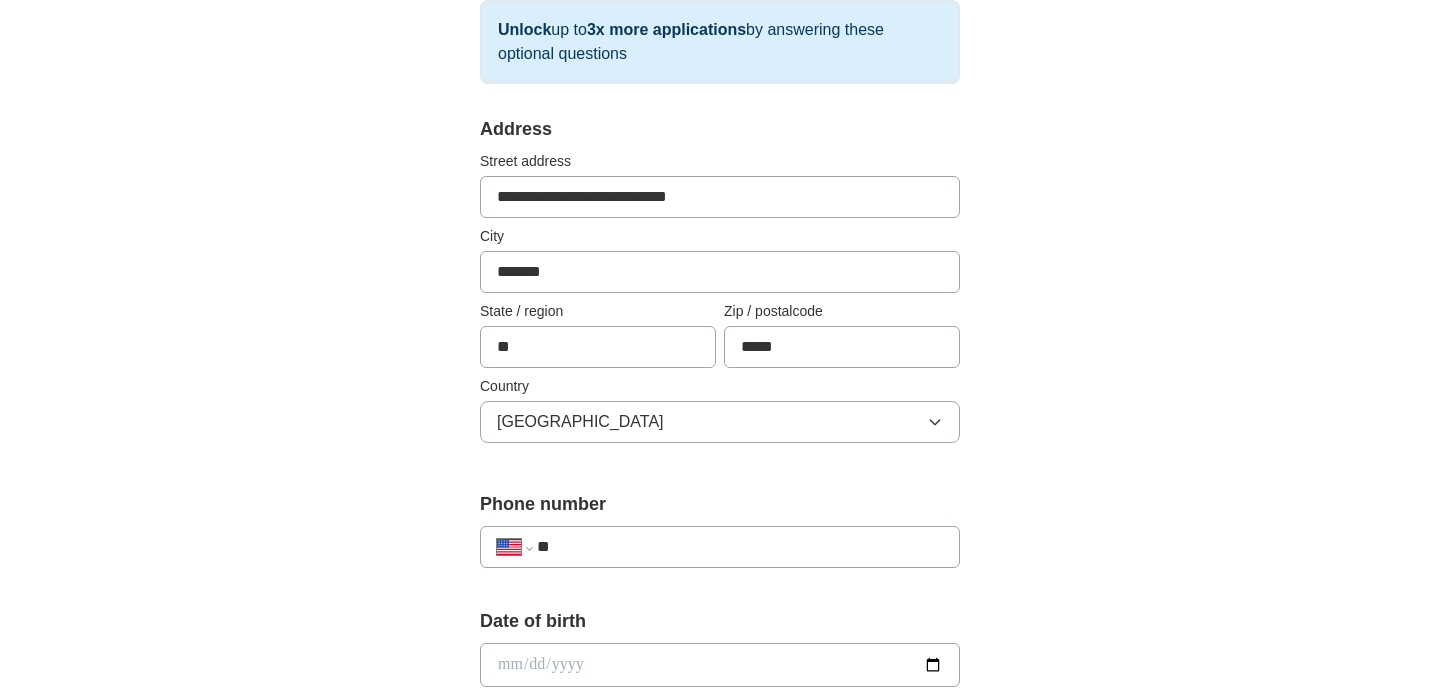 click on "**********" at bounding box center (720, 547) 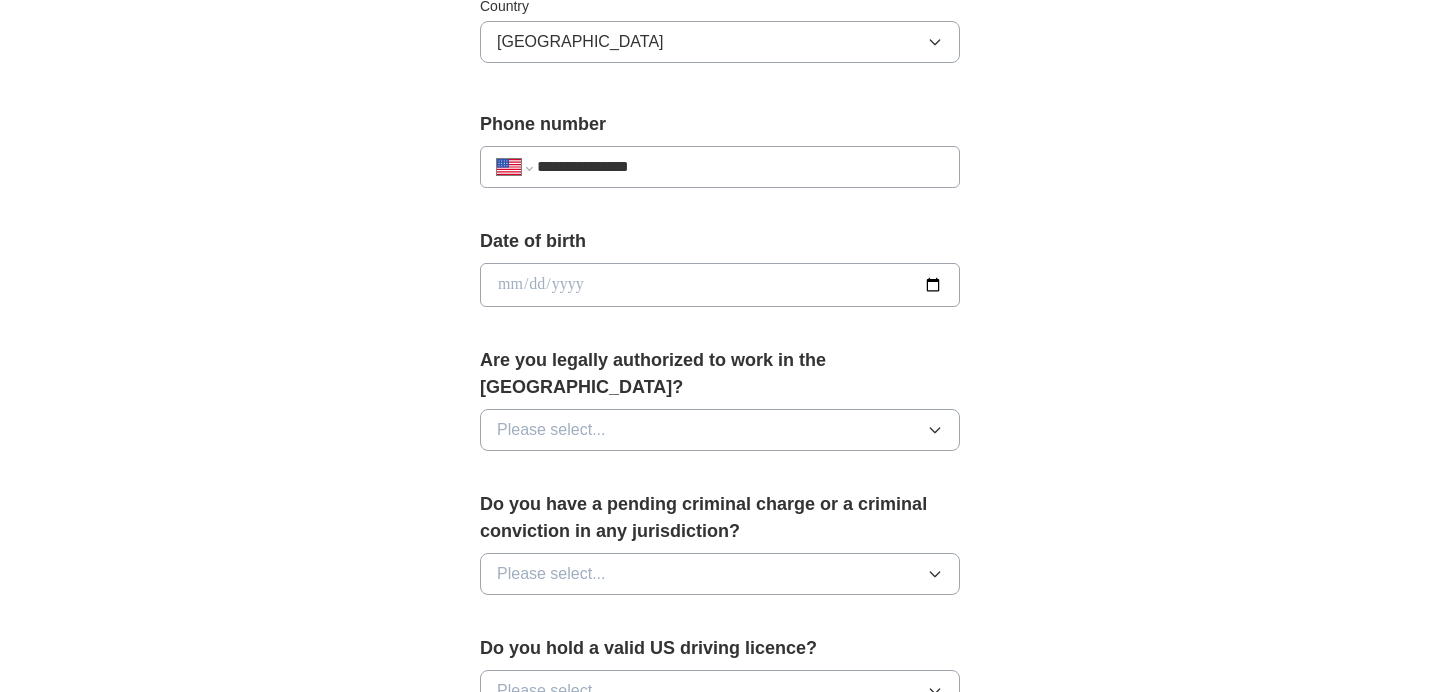 scroll, scrollTop: 718, scrollLeft: 0, axis: vertical 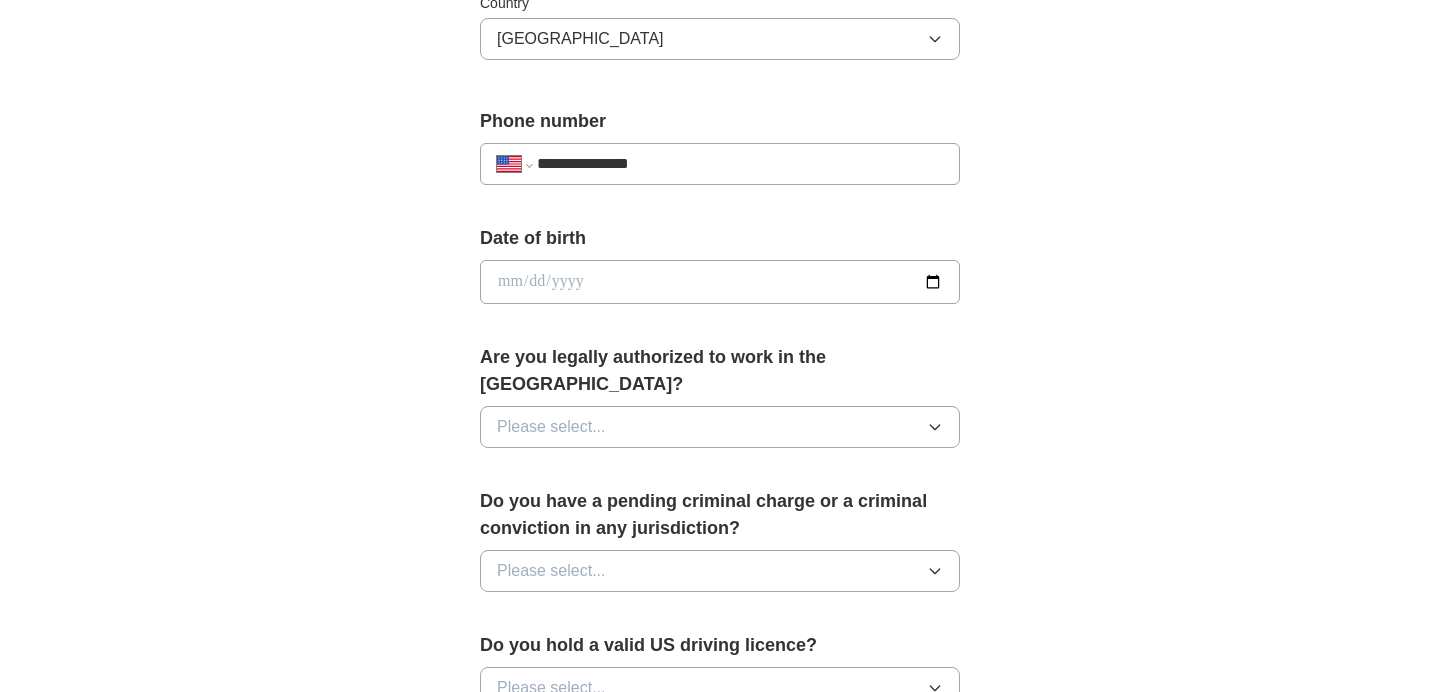 type on "**********" 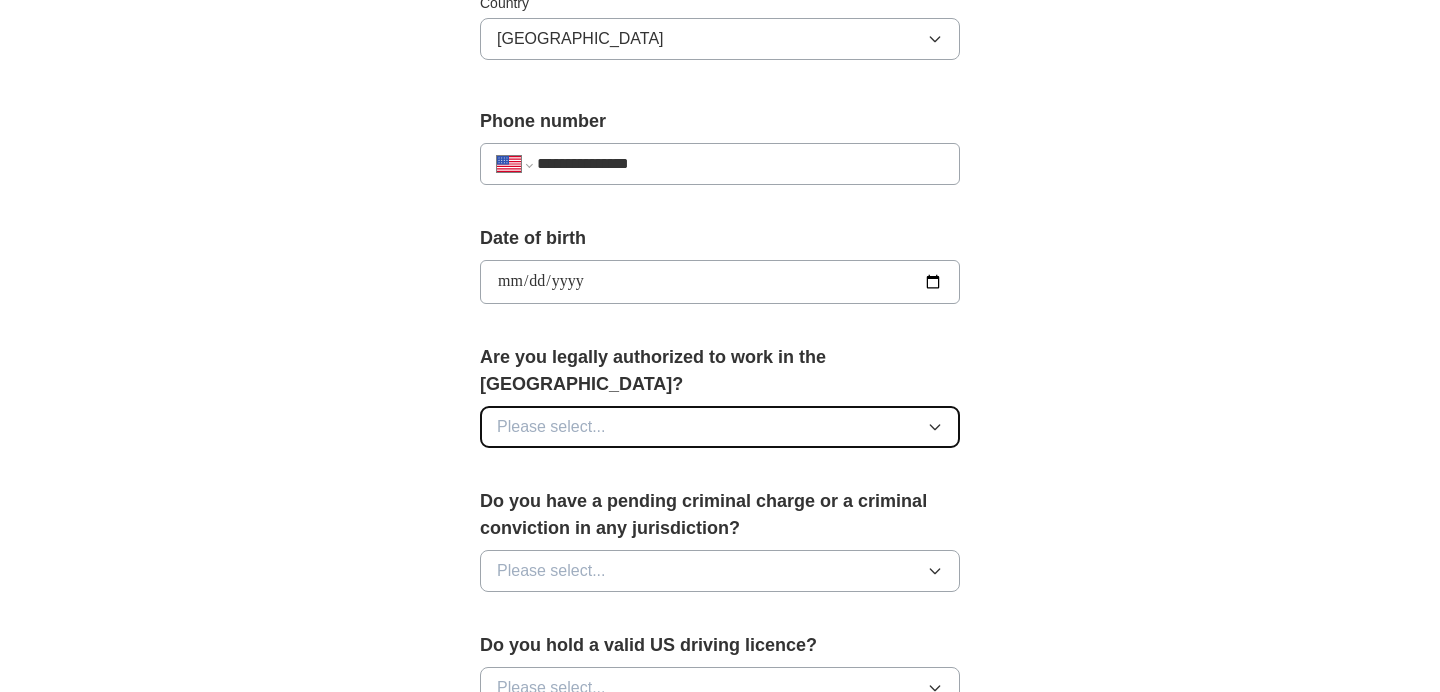click on "Please select..." at bounding box center (551, 427) 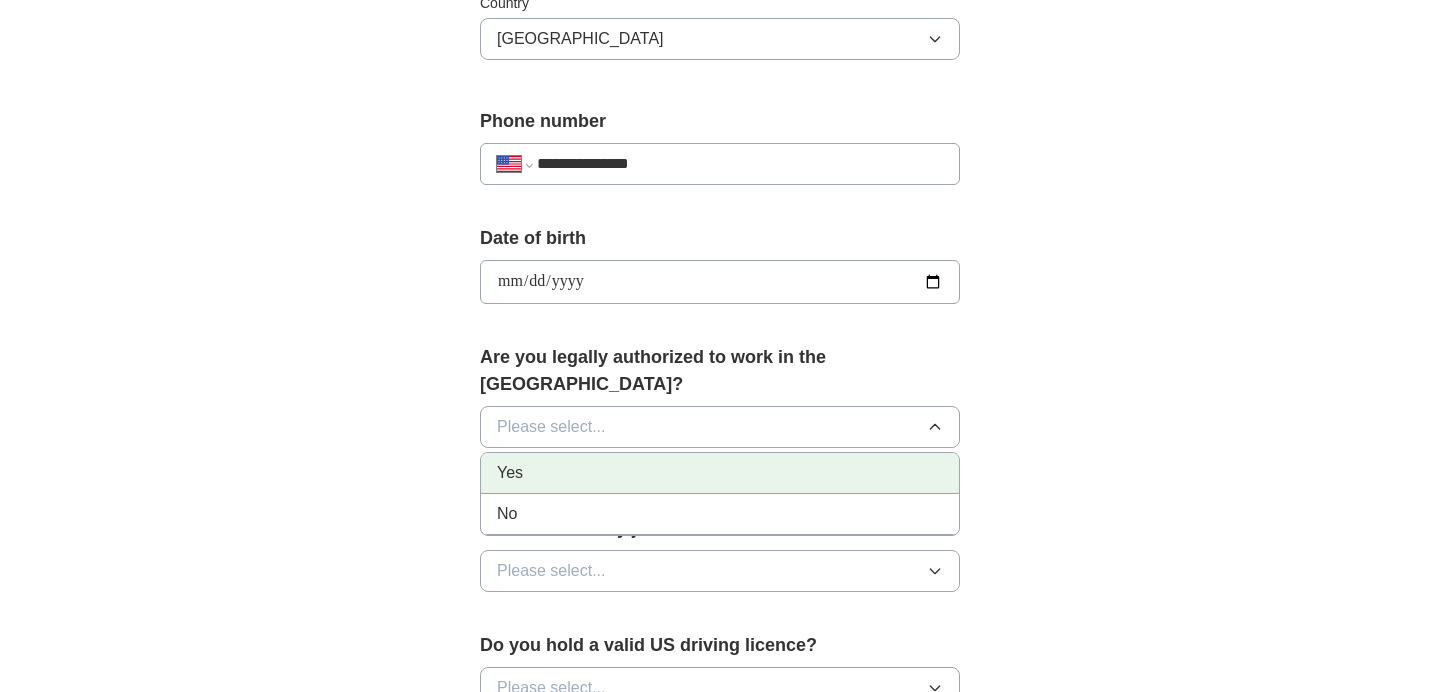 click on "Yes" at bounding box center (720, 473) 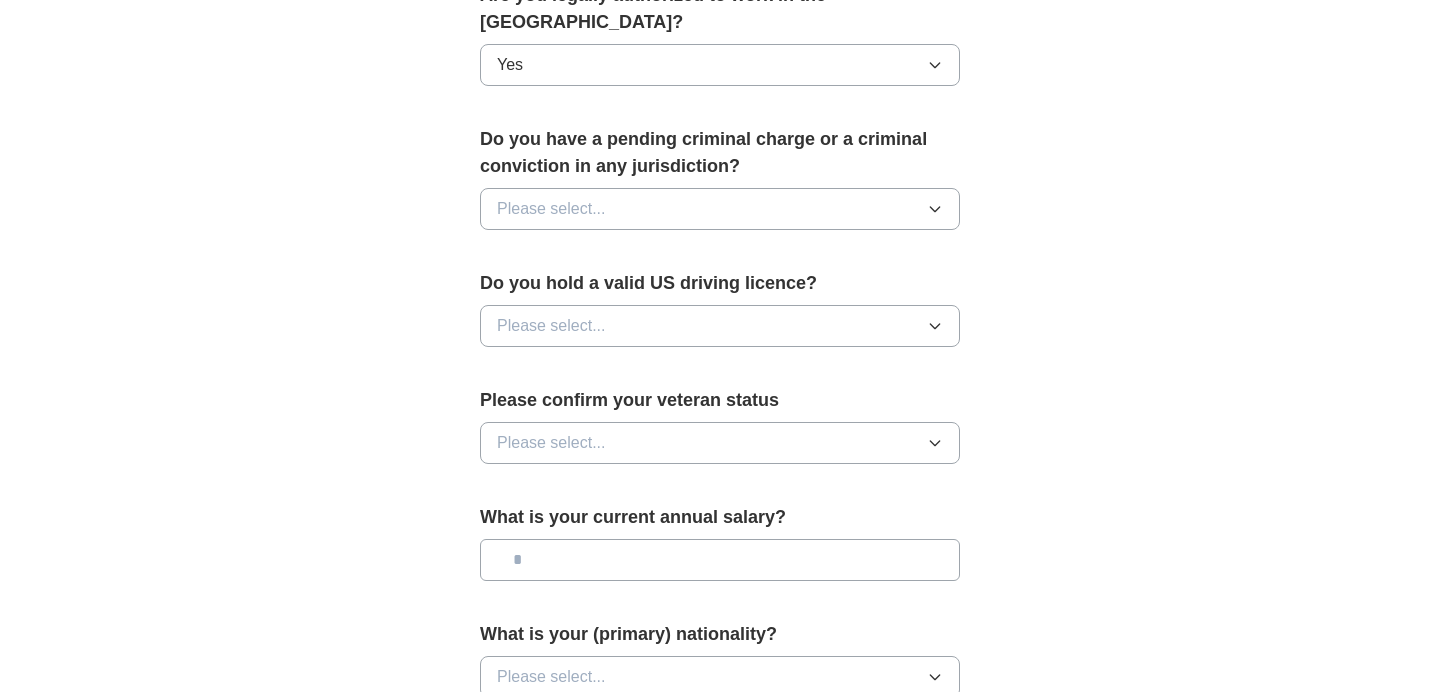 scroll, scrollTop: 1081, scrollLeft: 0, axis: vertical 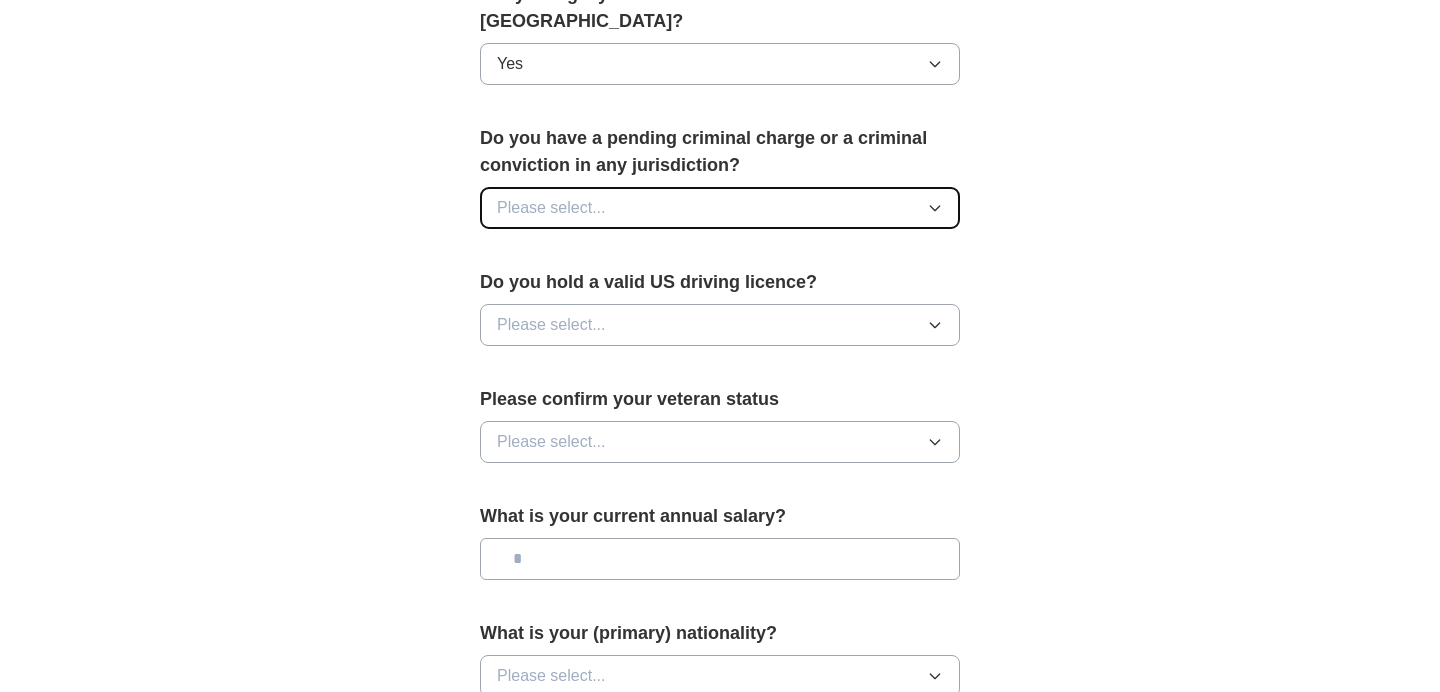 click on "Please select..." at bounding box center [720, 208] 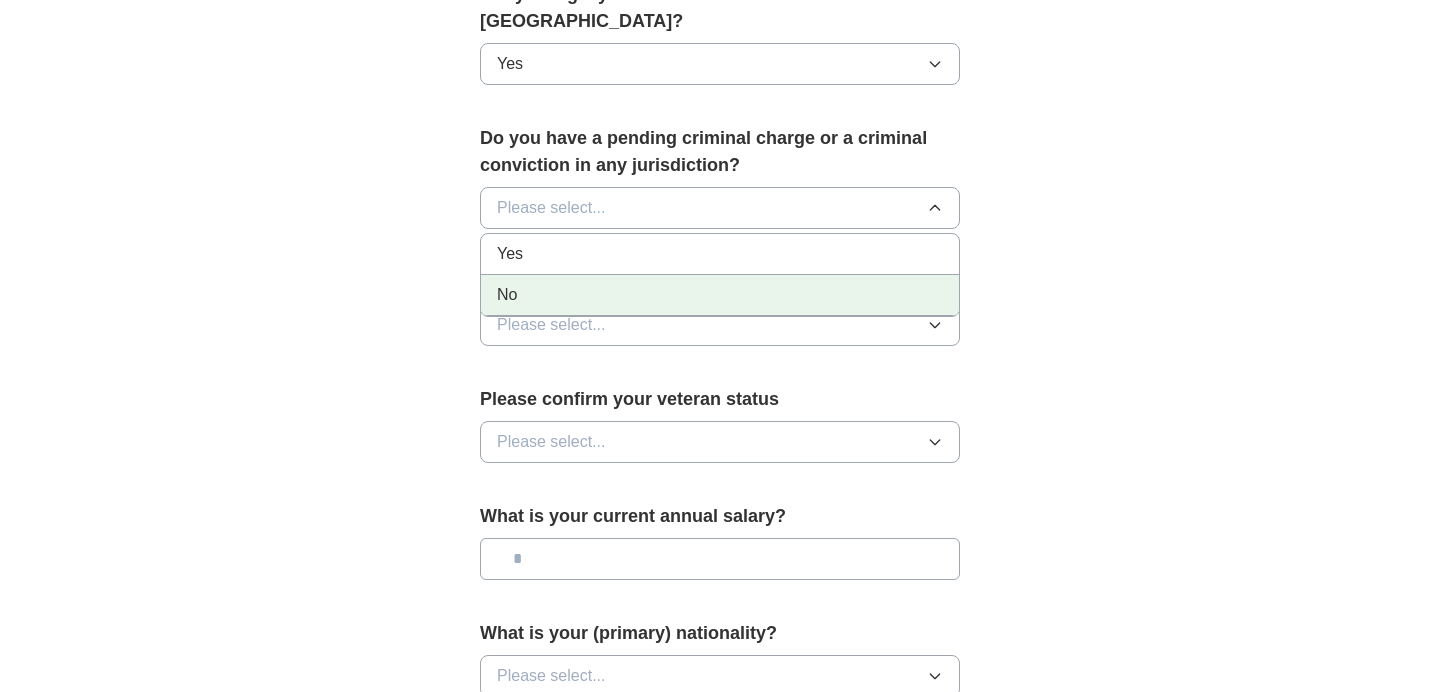 click on "No" at bounding box center [507, 295] 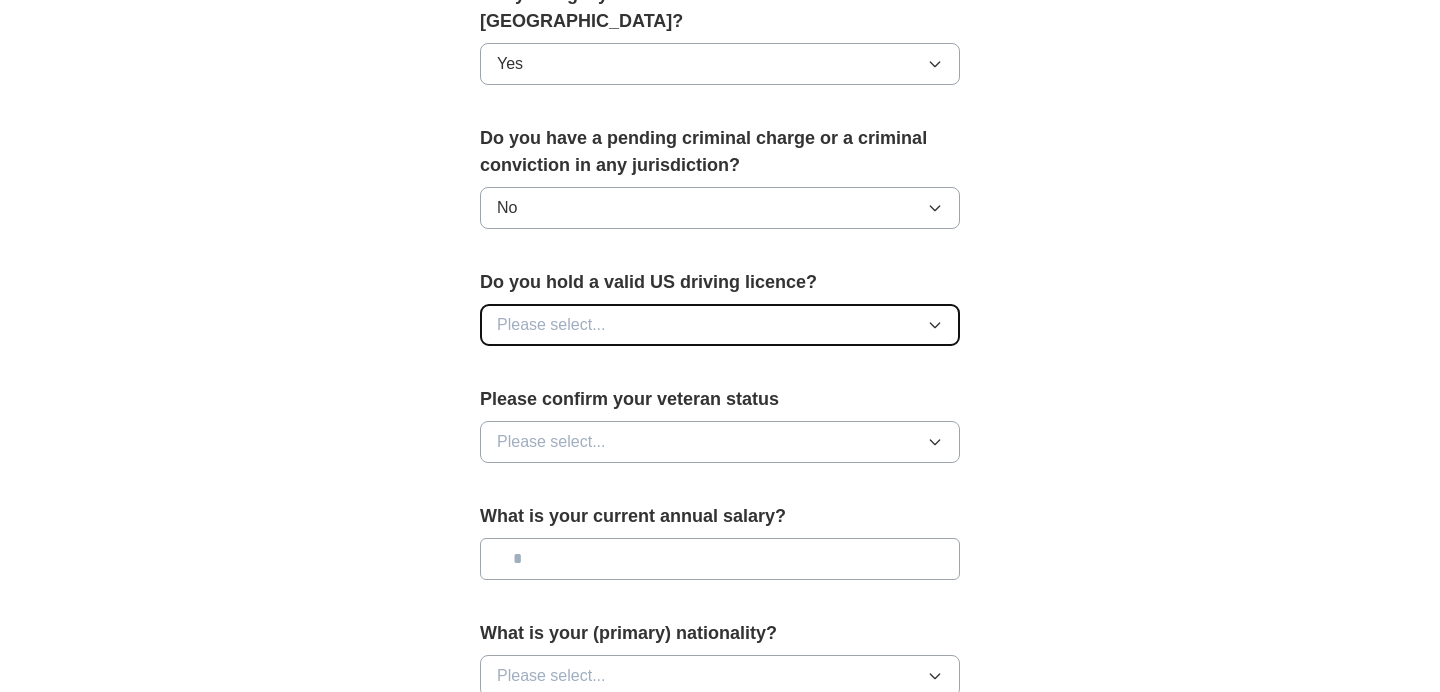 click on "Please select..." at bounding box center [551, 325] 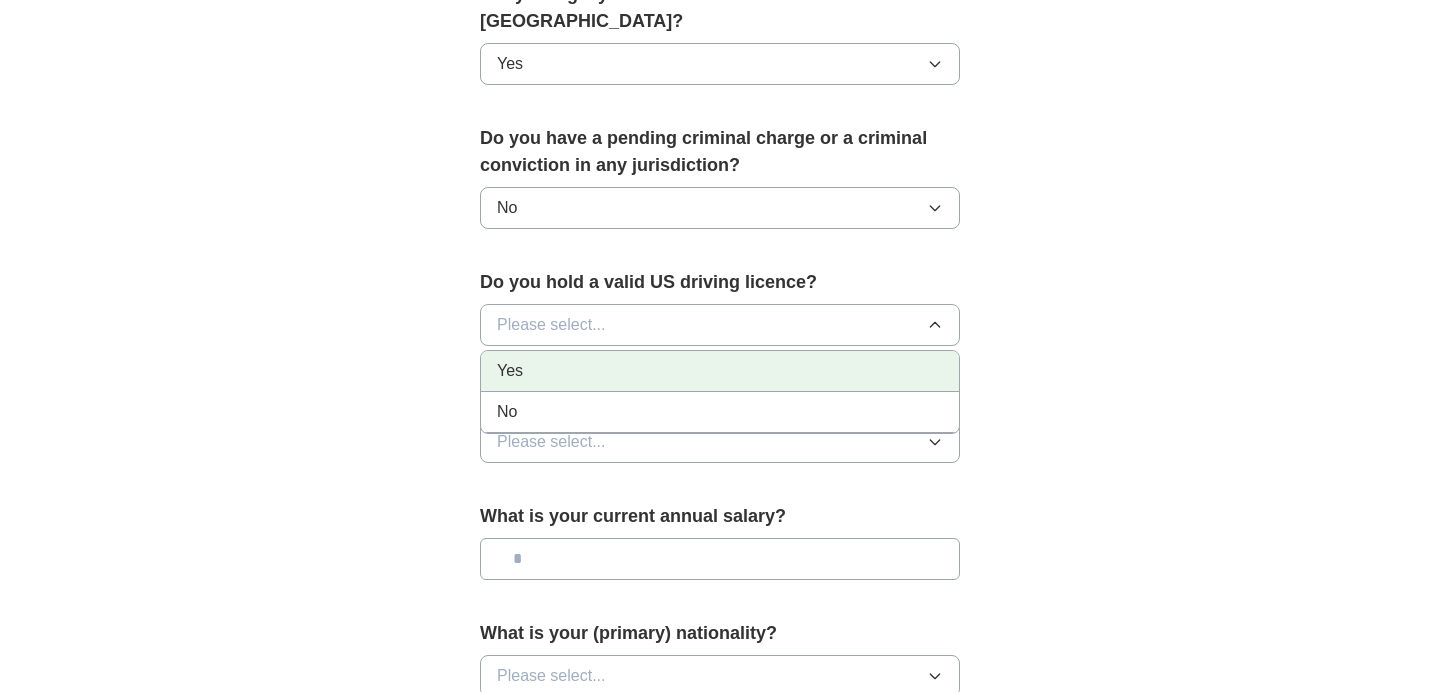 click on "Yes" at bounding box center (510, 371) 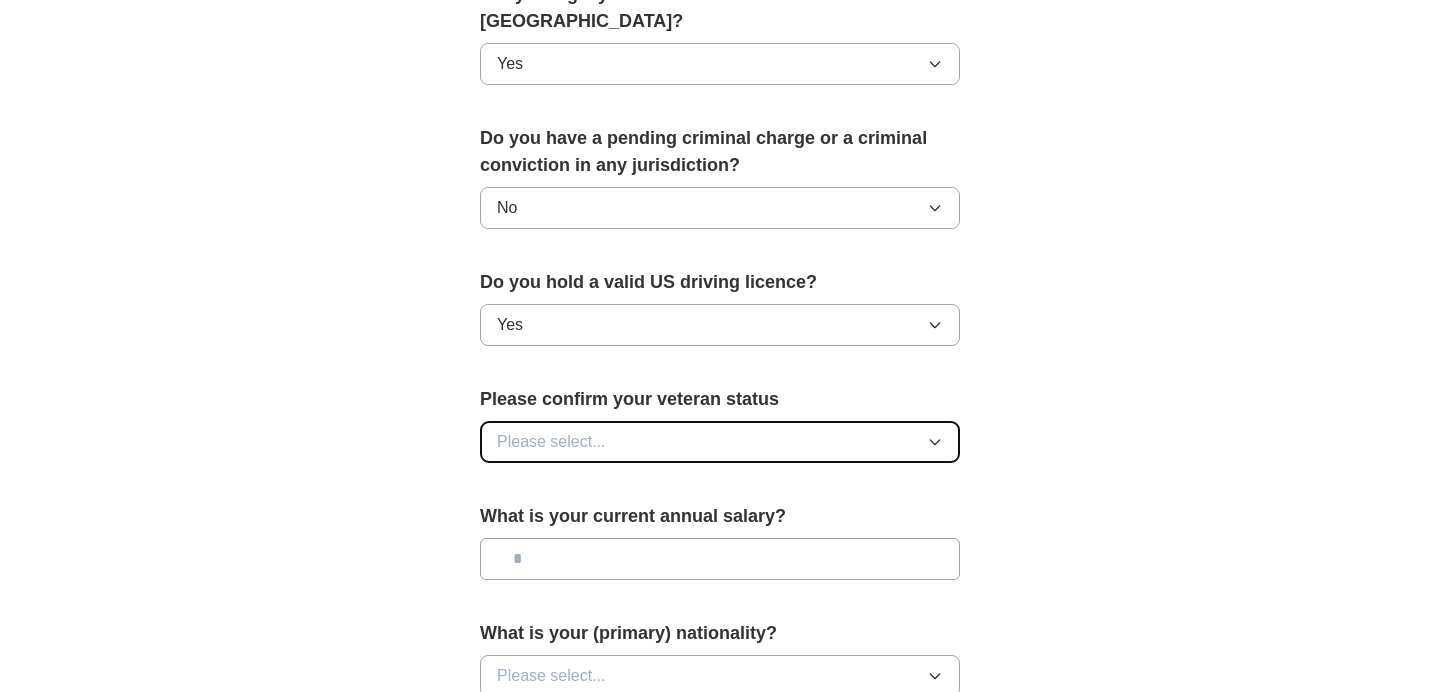 click on "Please select..." at bounding box center [551, 442] 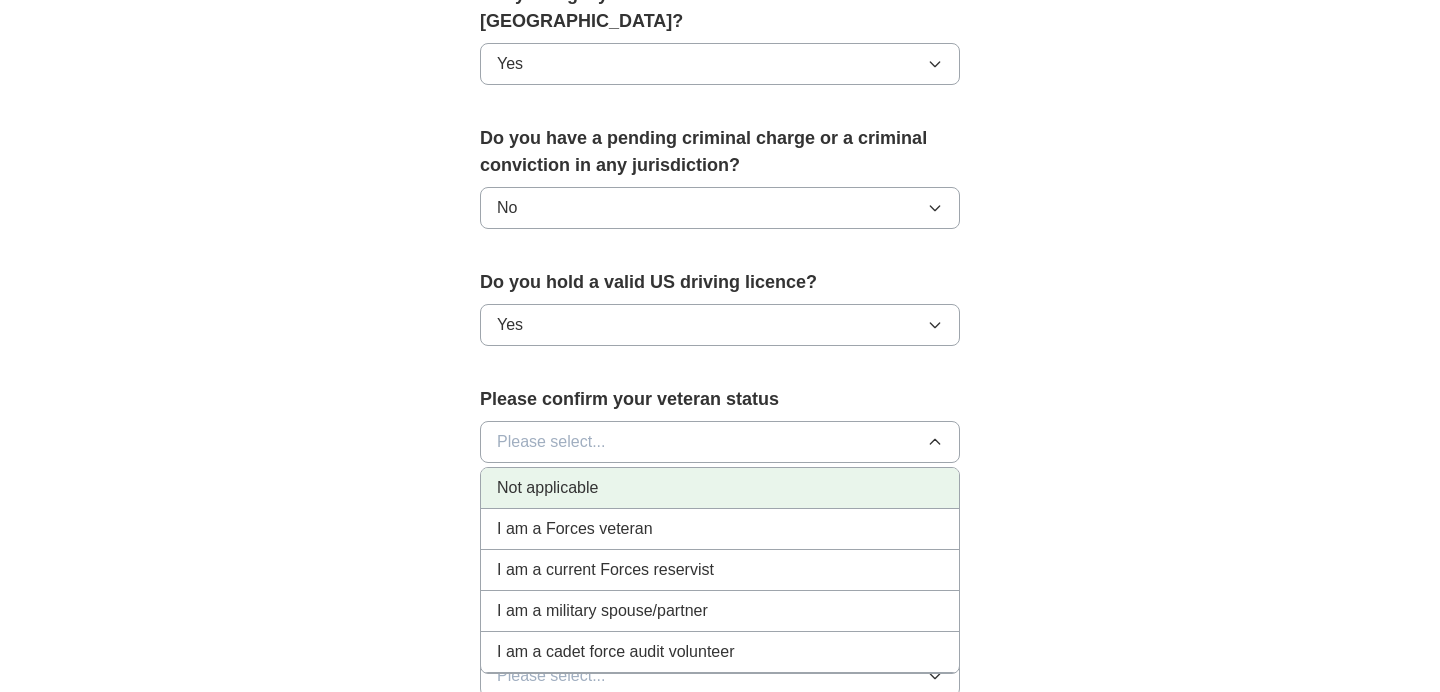 click on "Not applicable" at bounding box center (547, 488) 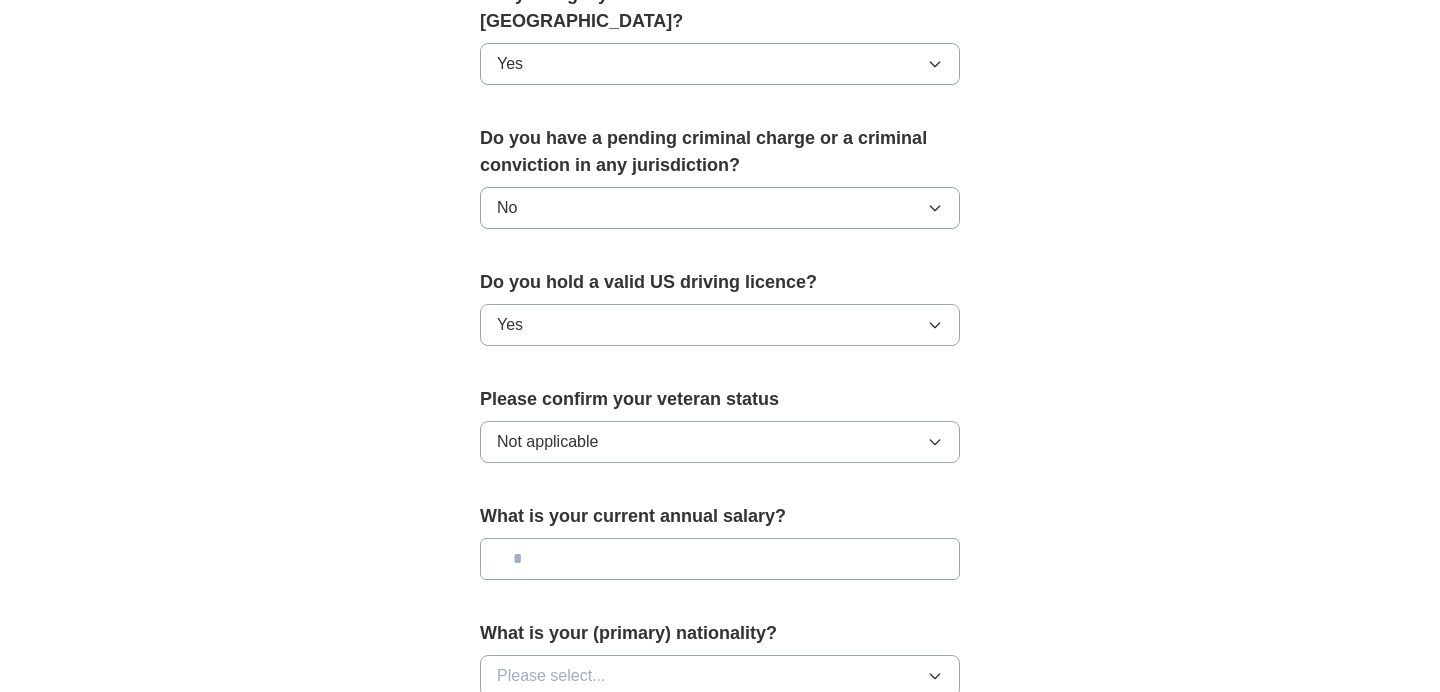 click at bounding box center [720, 559] 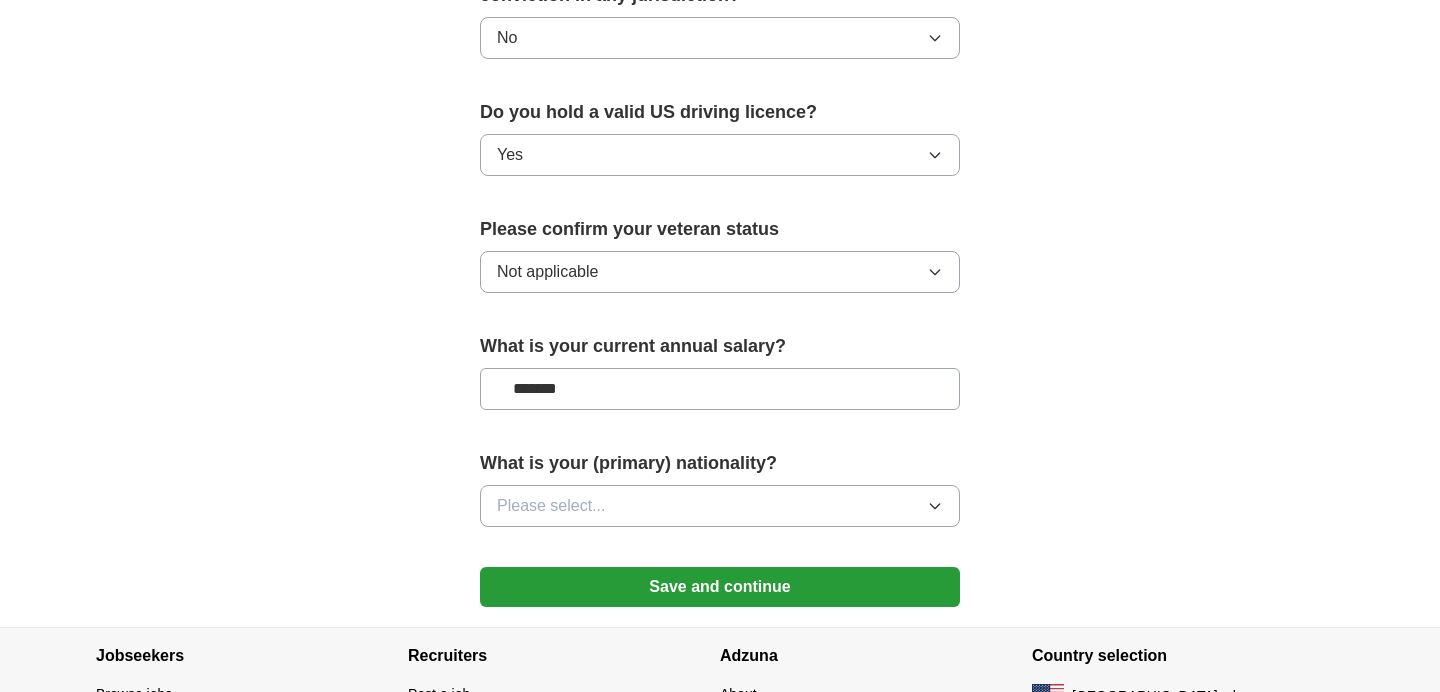 scroll, scrollTop: 1252, scrollLeft: 0, axis: vertical 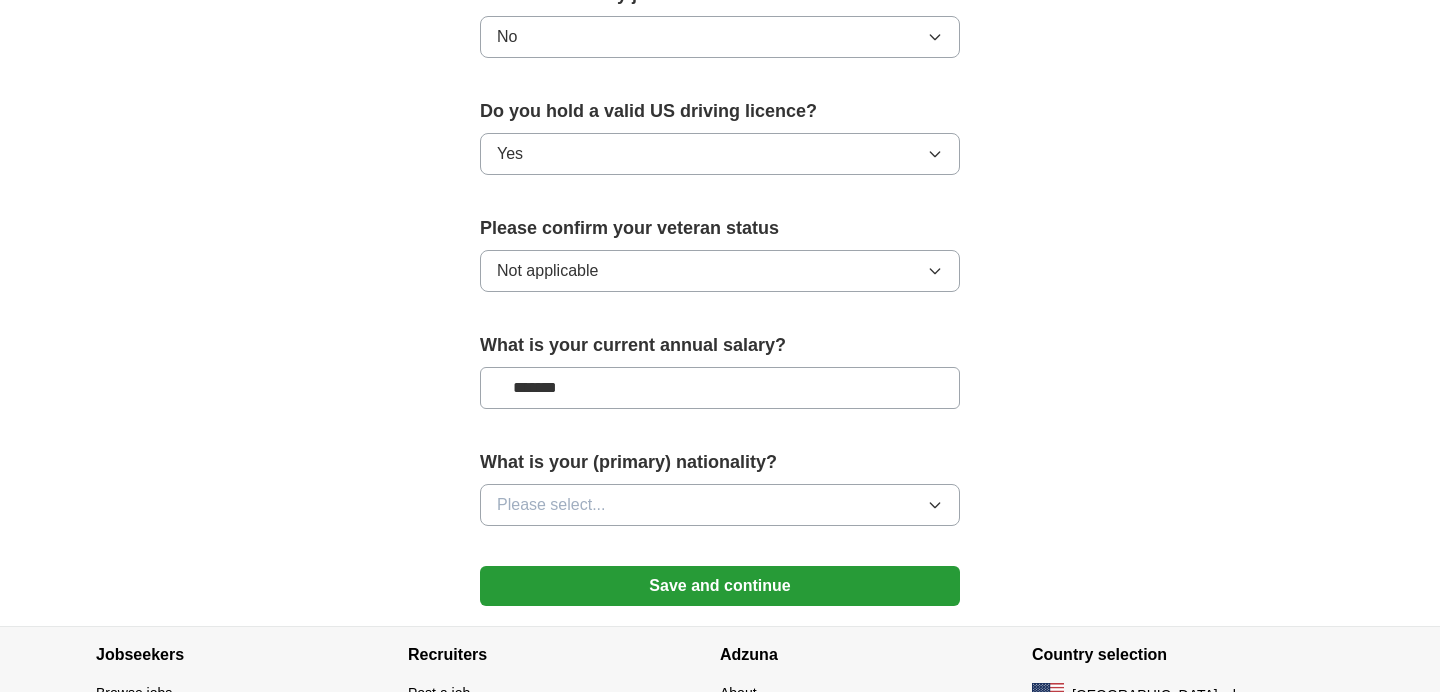 type on "*******" 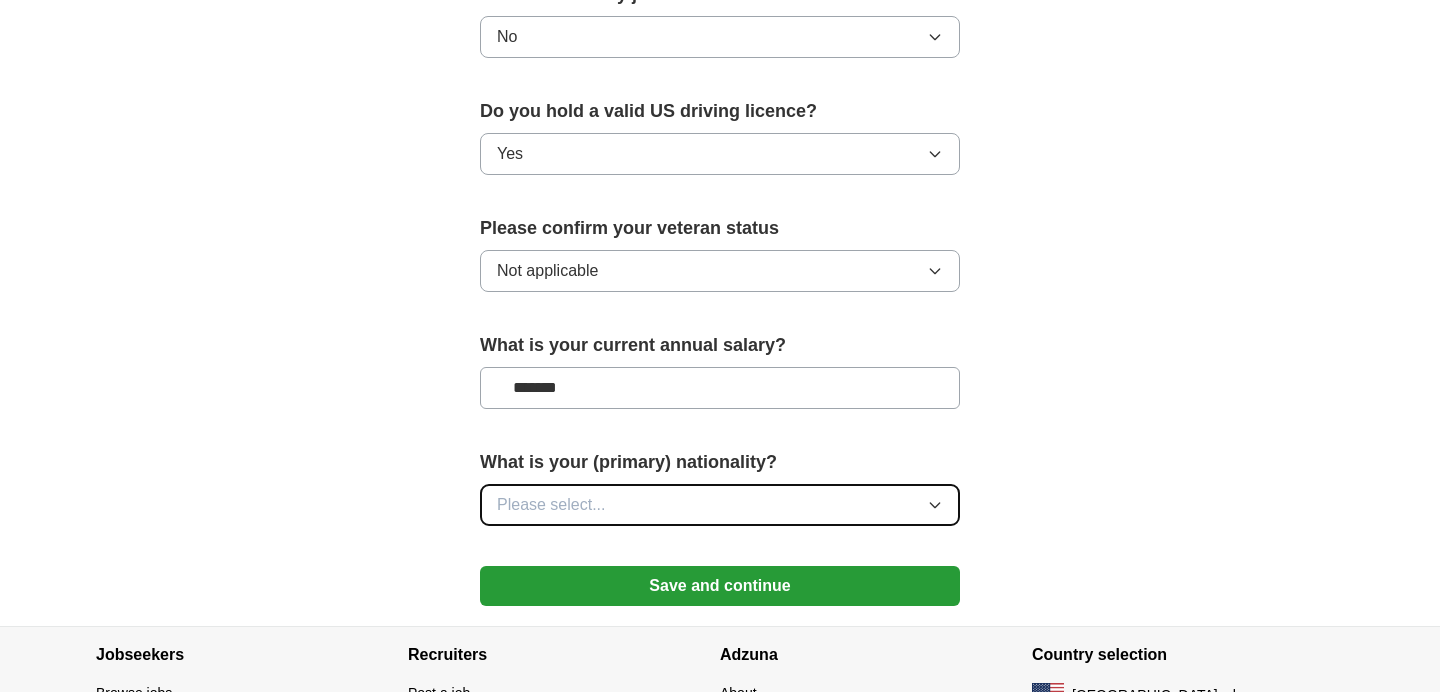 click on "Please select..." at bounding box center (720, 505) 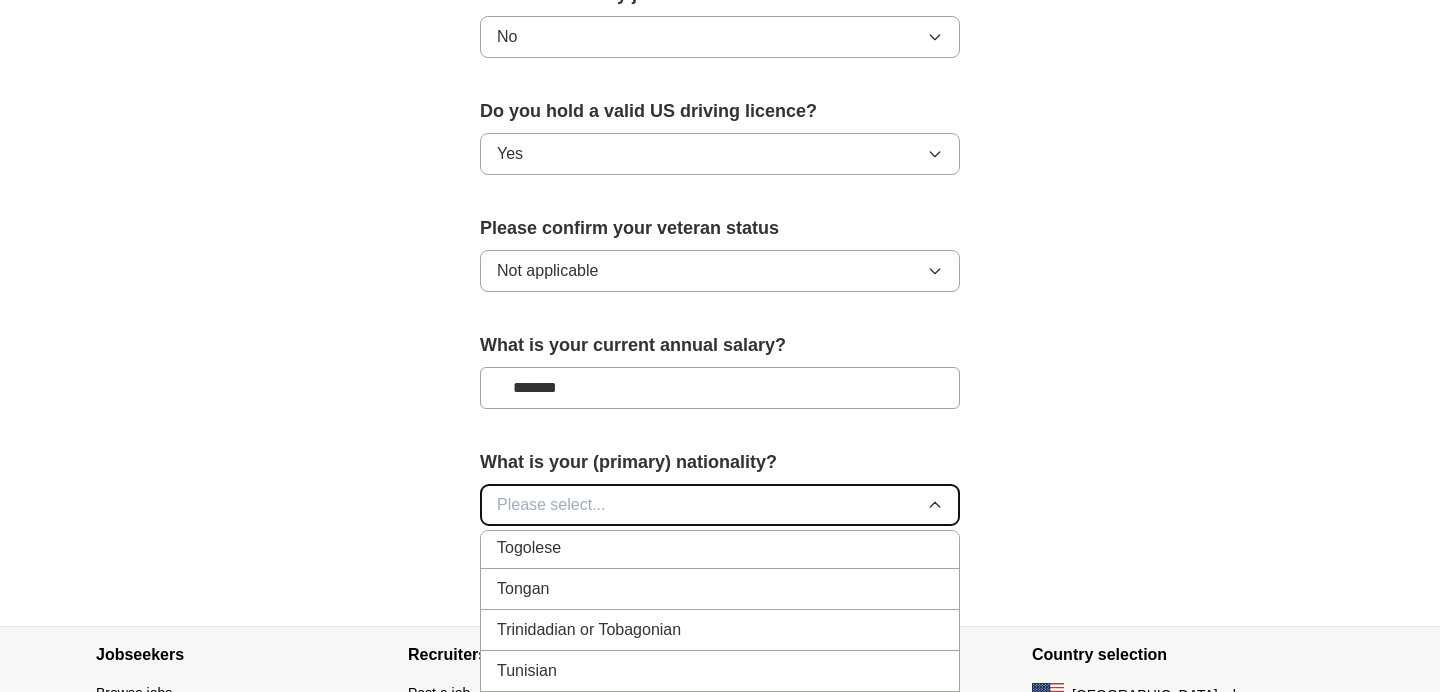scroll, scrollTop: 7474, scrollLeft: 0, axis: vertical 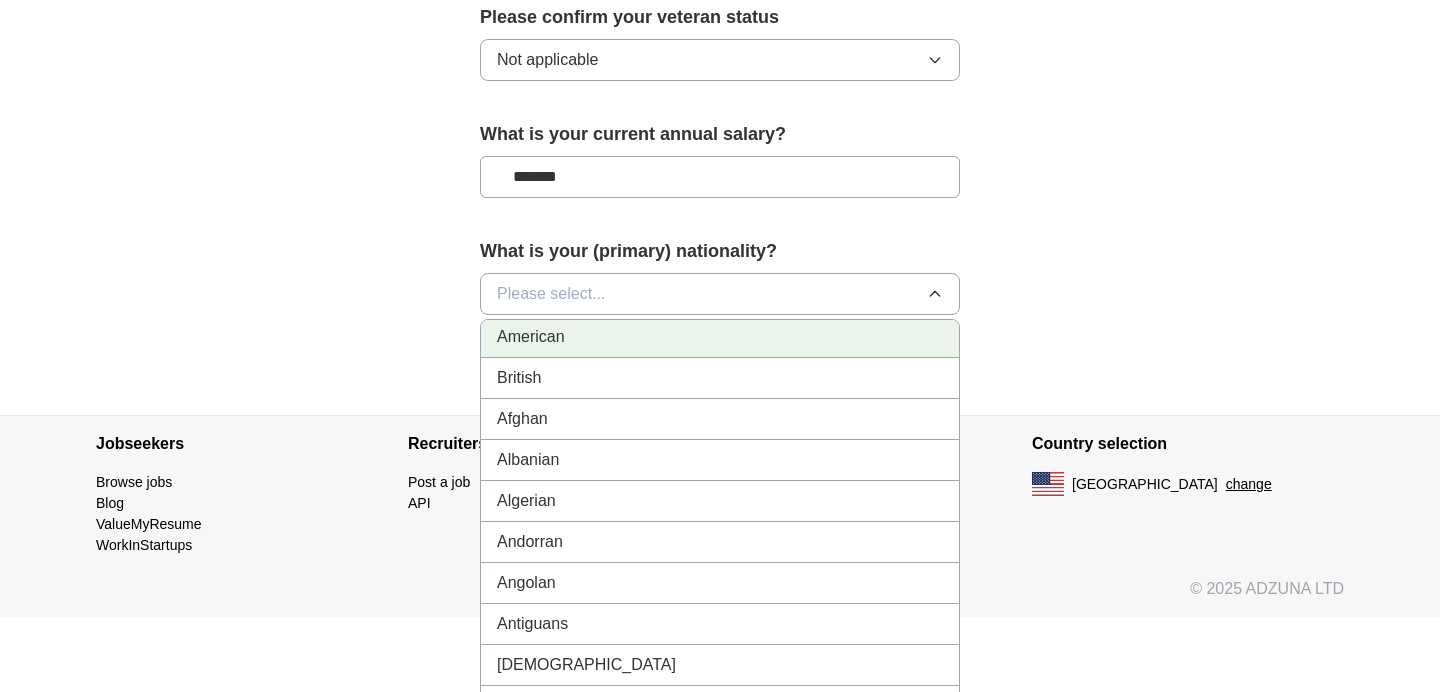 click on "American" at bounding box center (531, 337) 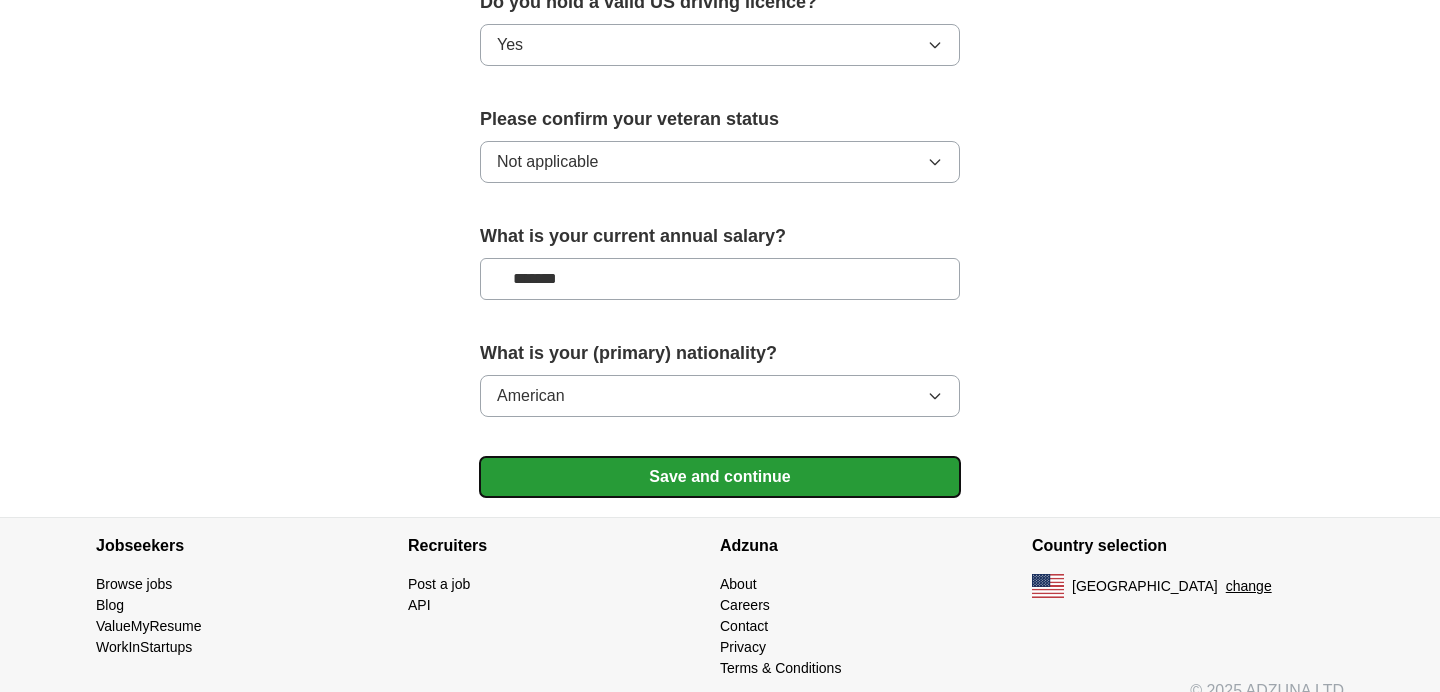 click on "Save and continue" at bounding box center (720, 477) 